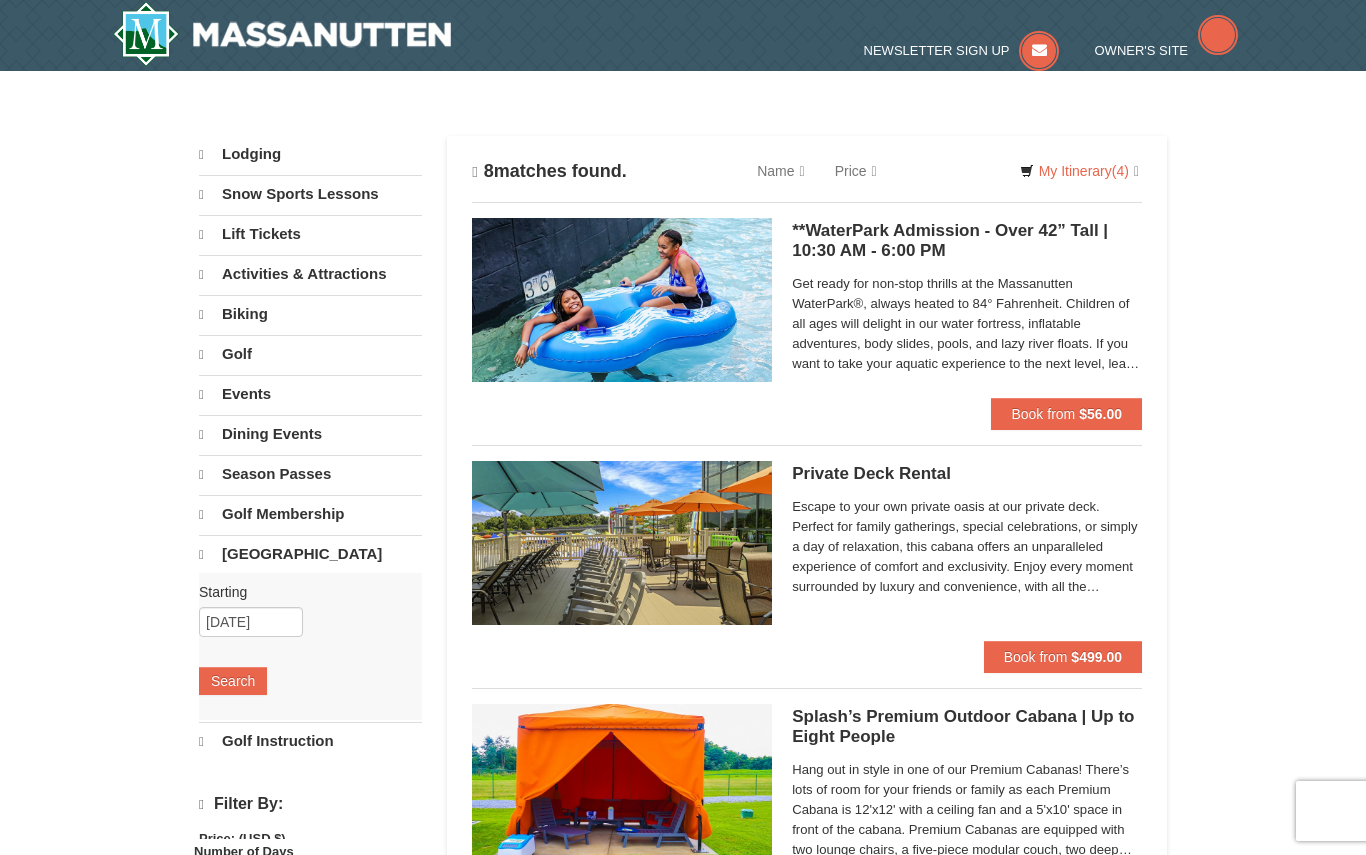 scroll, scrollTop: 0, scrollLeft: 0, axis: both 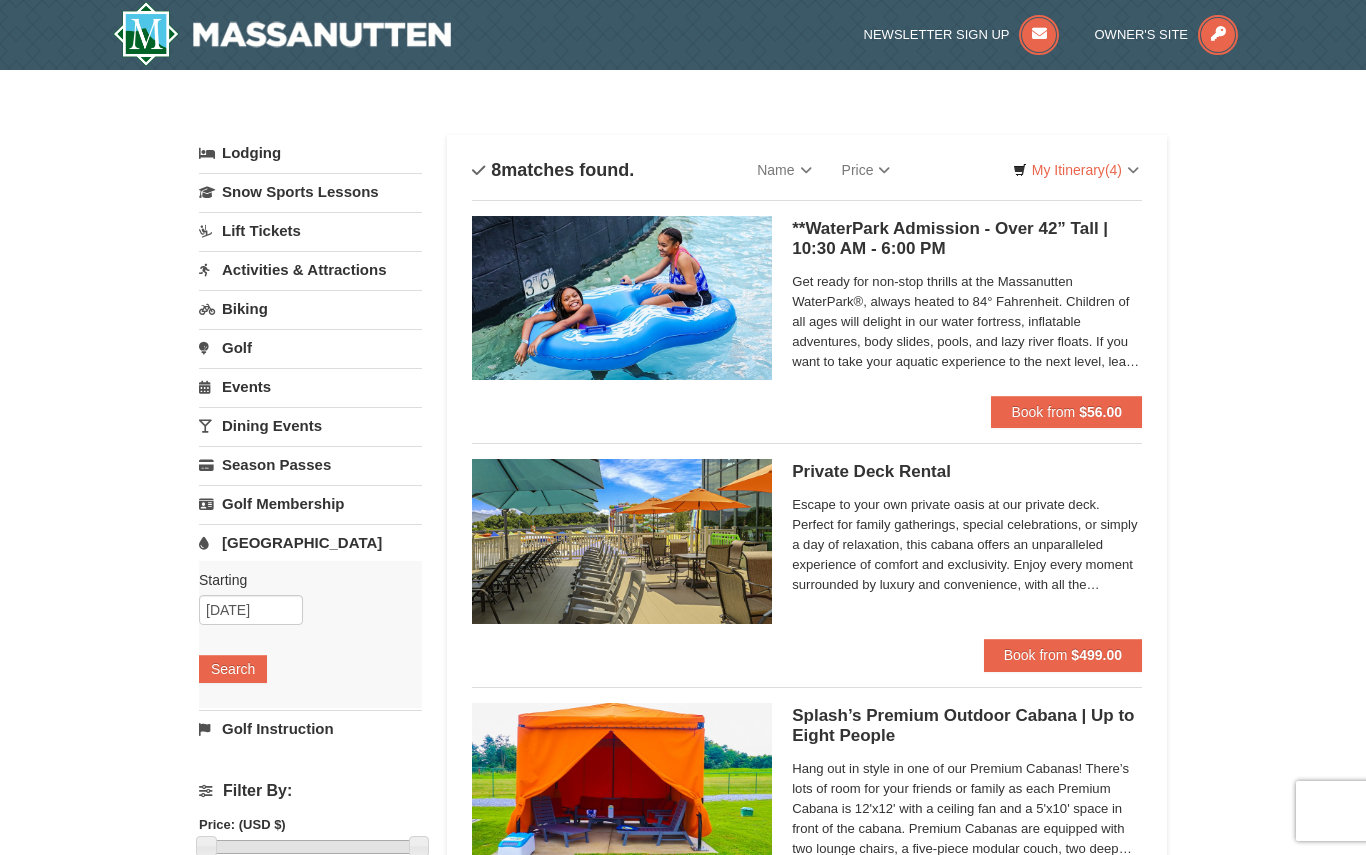click on "$56.00" at bounding box center (1100, 412) 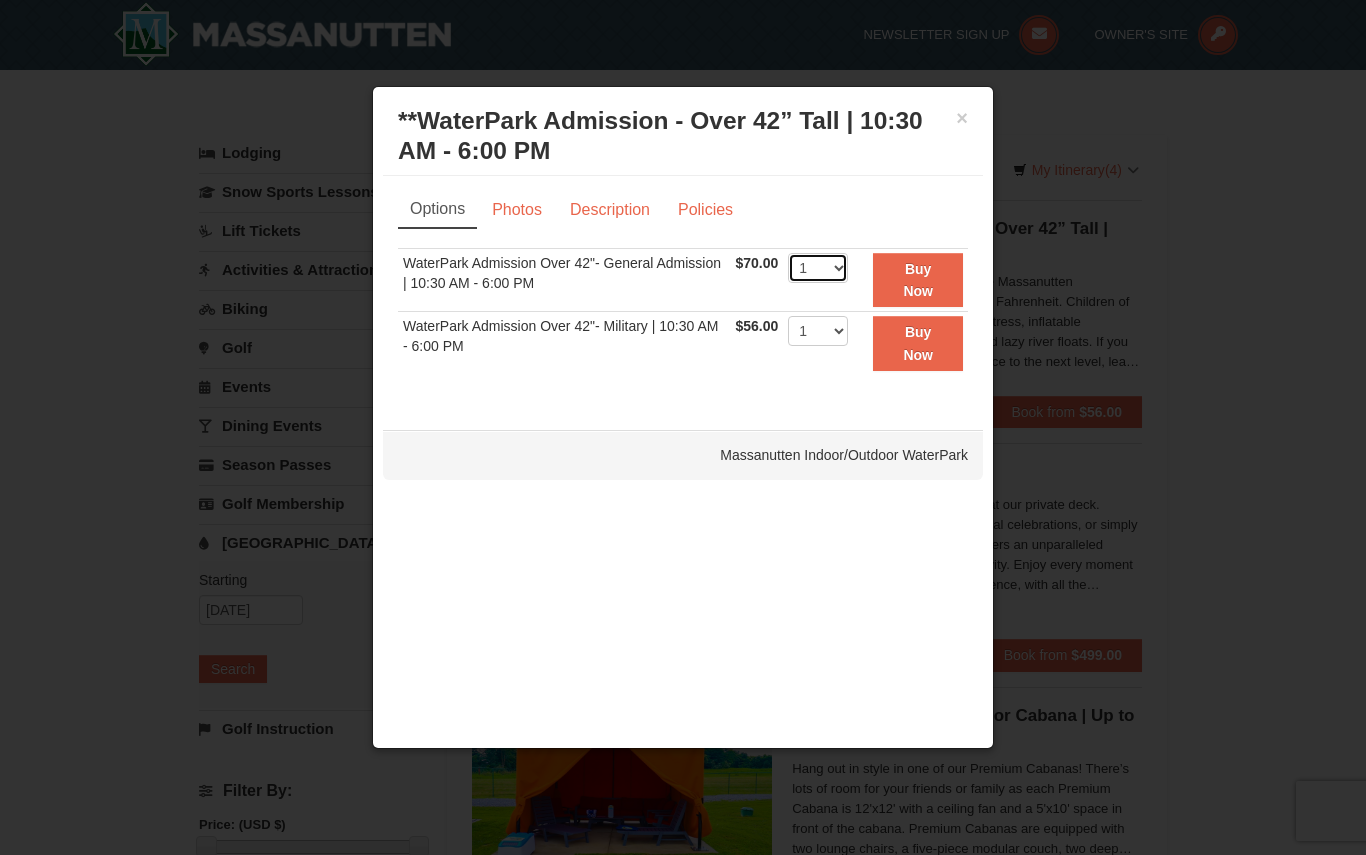 click on "1
2
3
4
5
6
7
8
9
10
11
12
13
14
15
16
17
18
19
20
21 22" at bounding box center [818, 268] 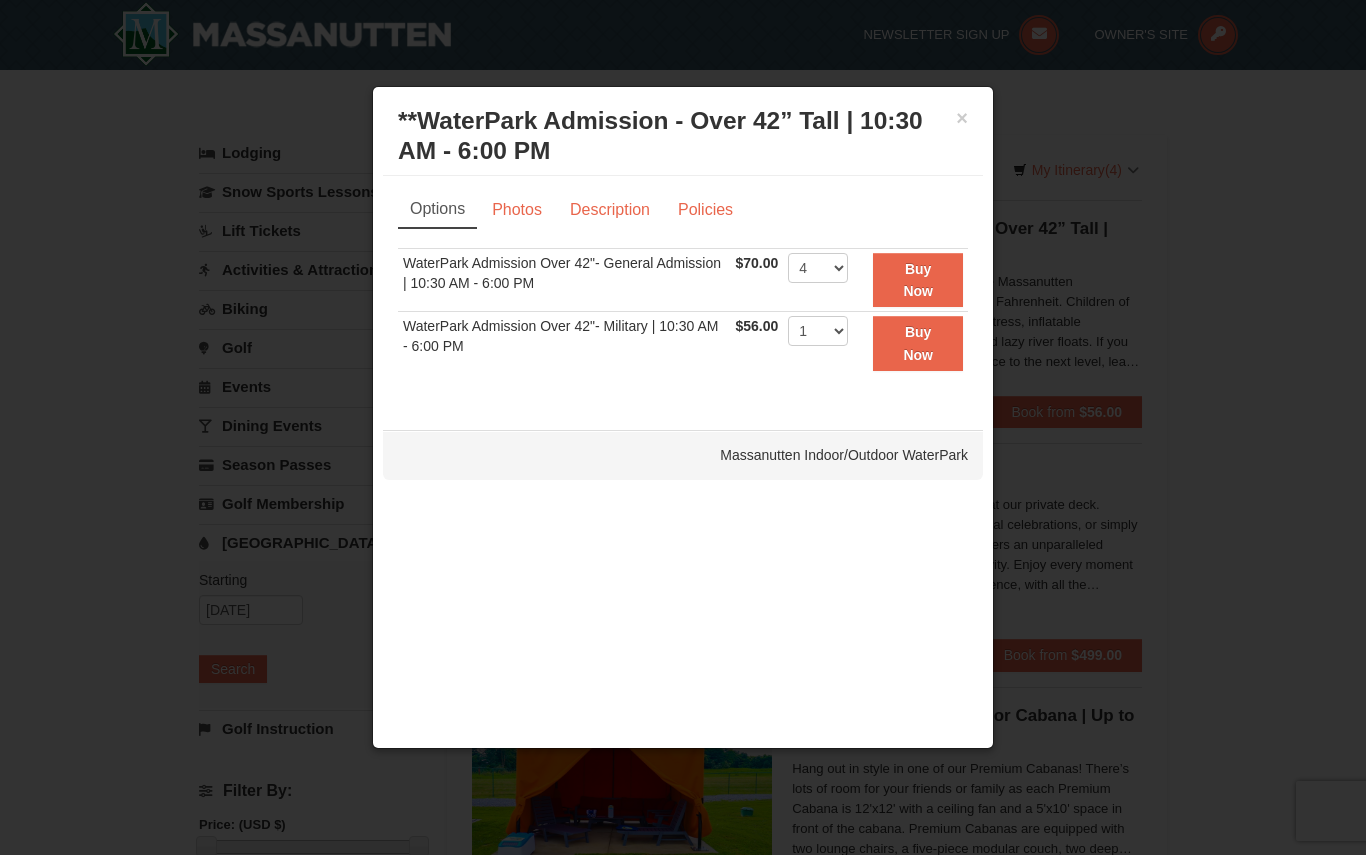 click on "Buy Now" at bounding box center [918, 280] 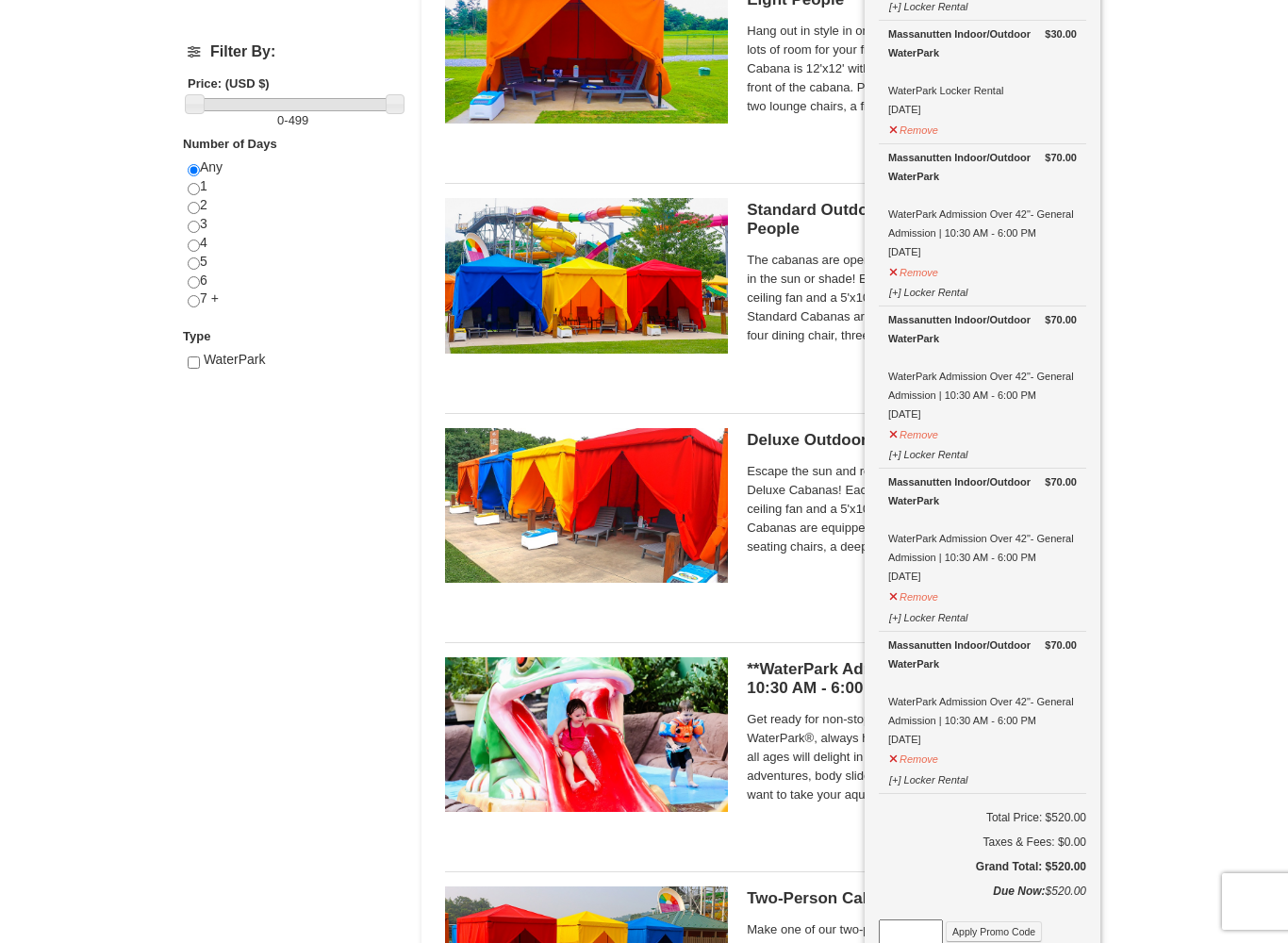 scroll, scrollTop: 684, scrollLeft: 0, axis: vertical 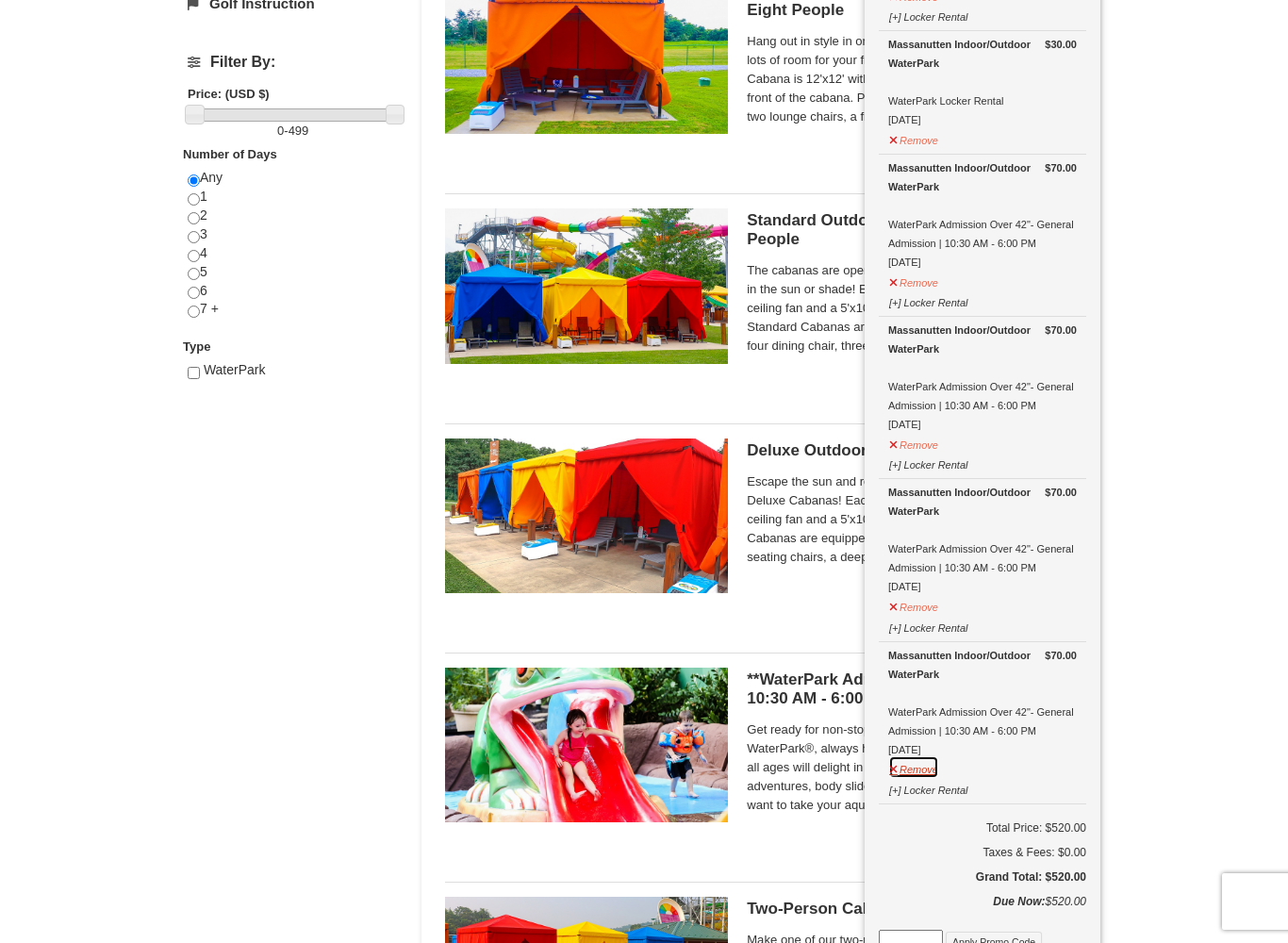 click on "Remove" at bounding box center (914, 767) 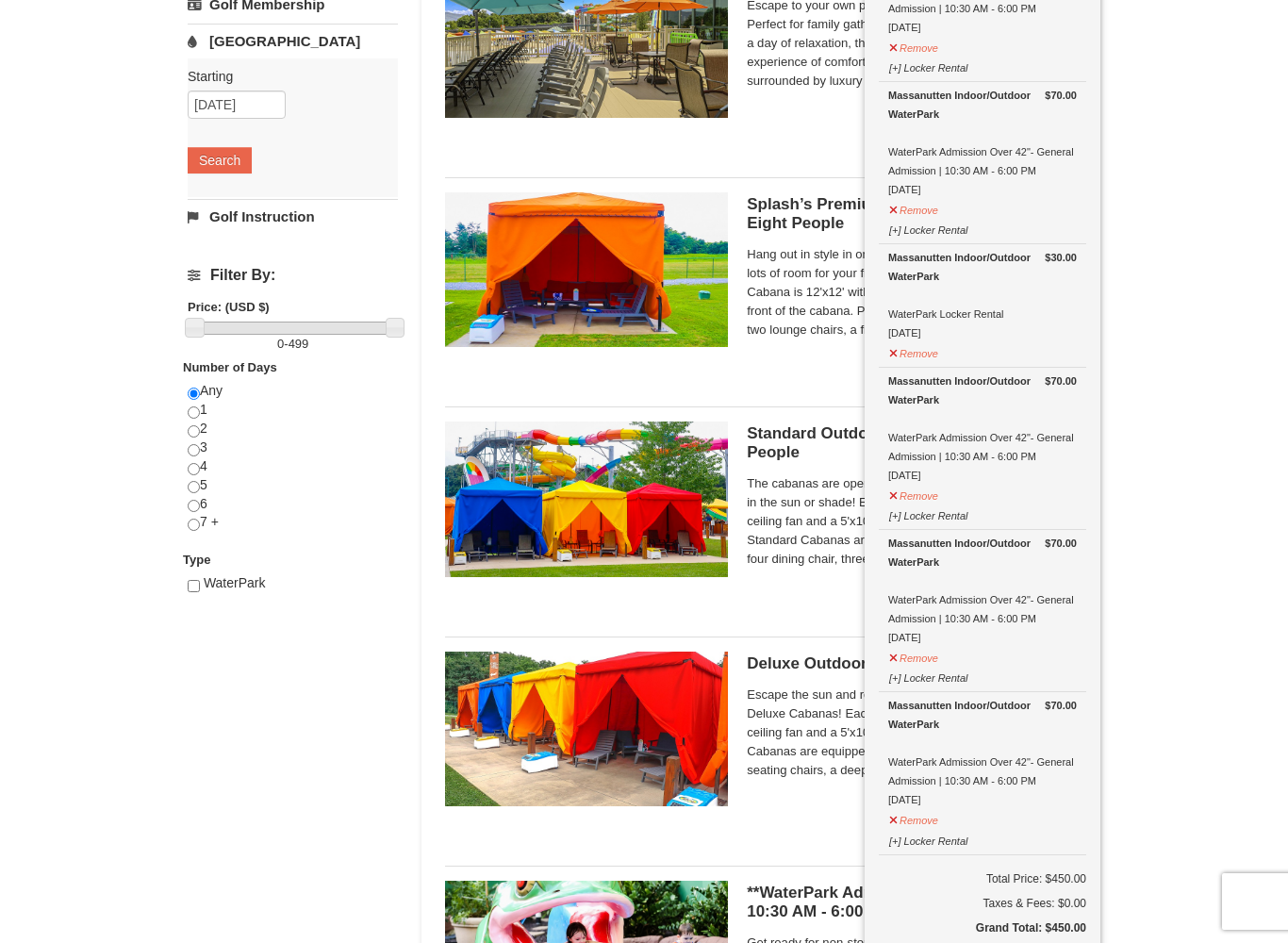 scroll, scrollTop: 470, scrollLeft: 0, axis: vertical 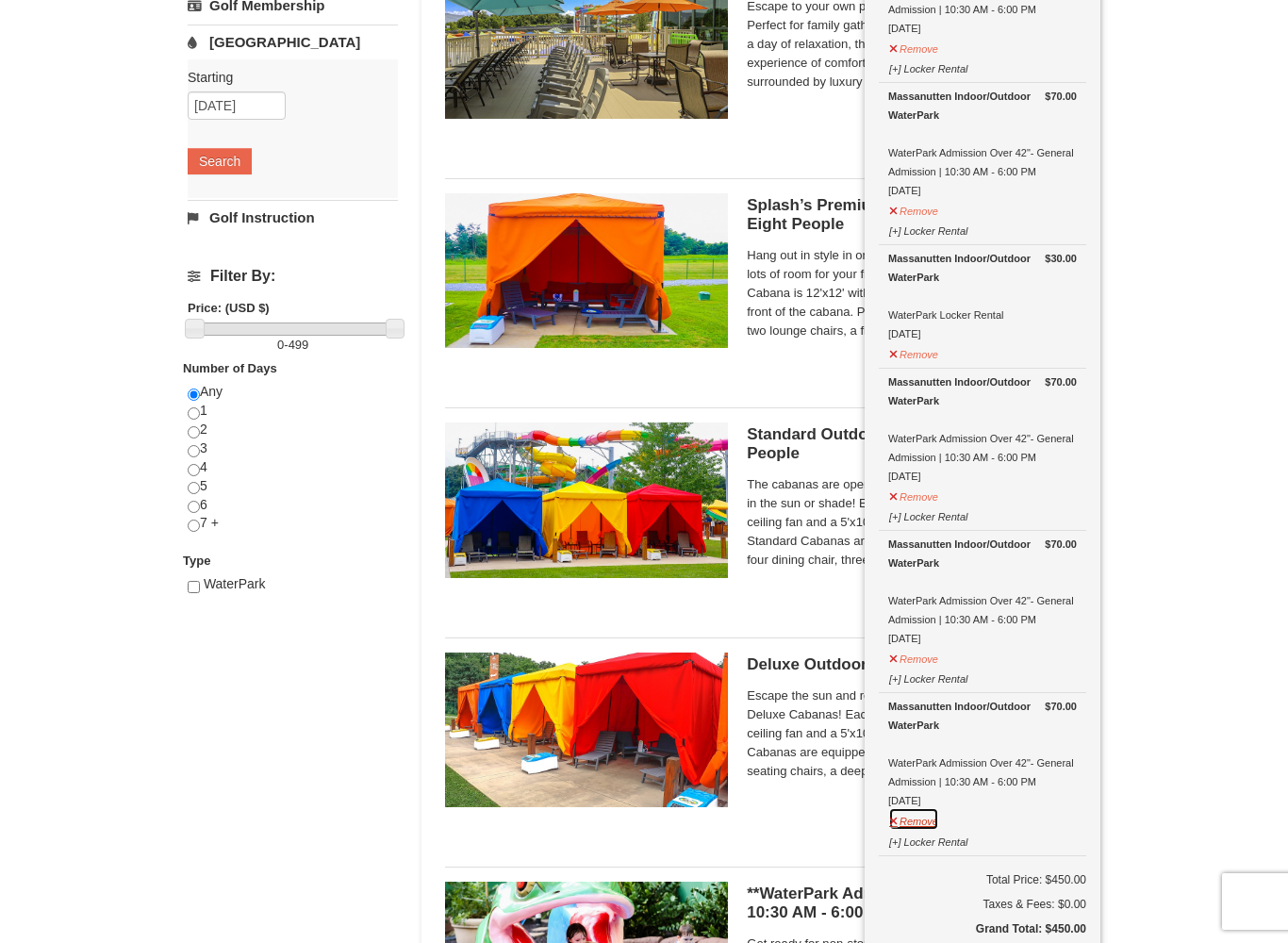 click on "Remove" at bounding box center (914, 819) 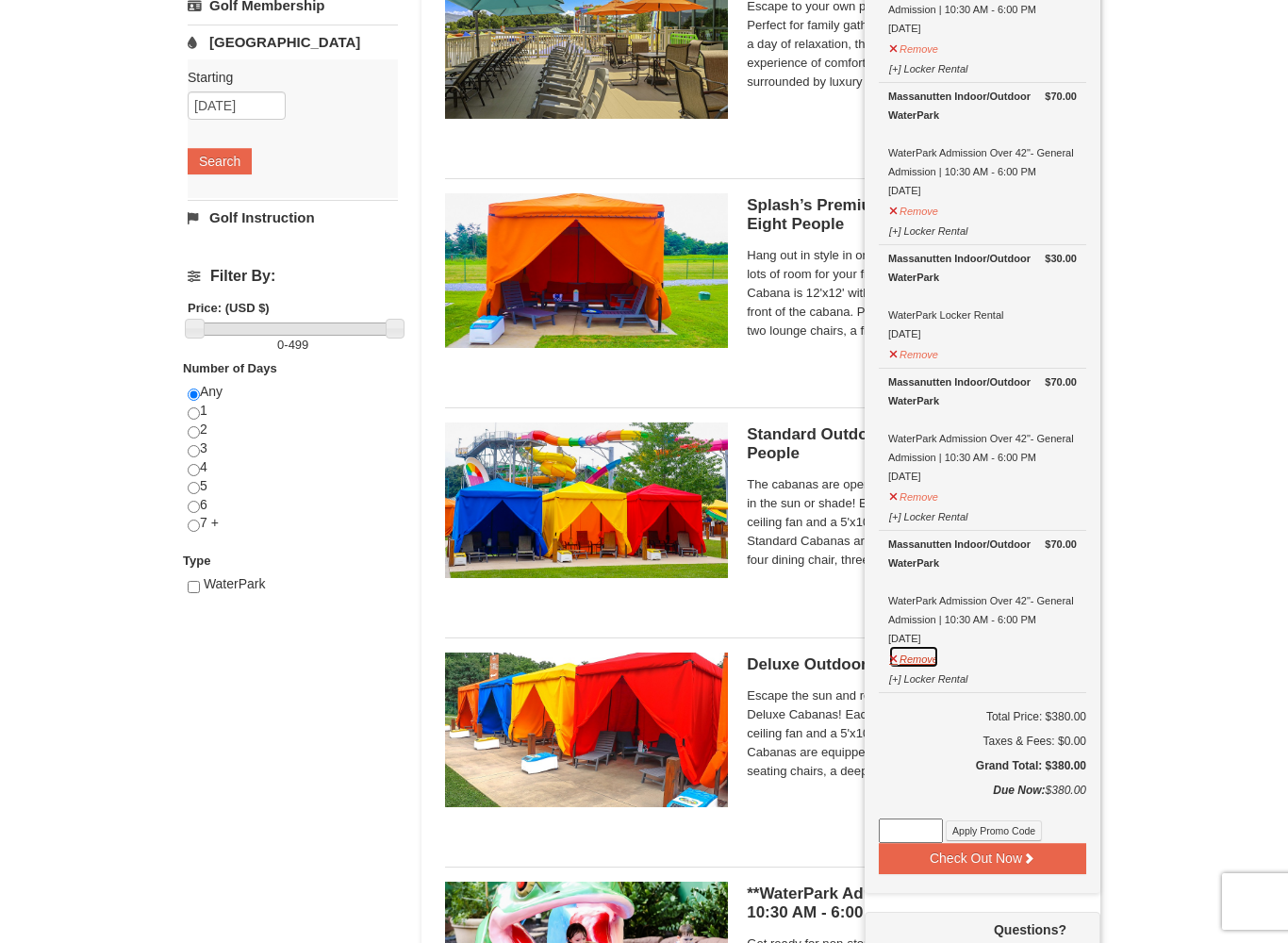 click on "Remove" at bounding box center [914, 656] 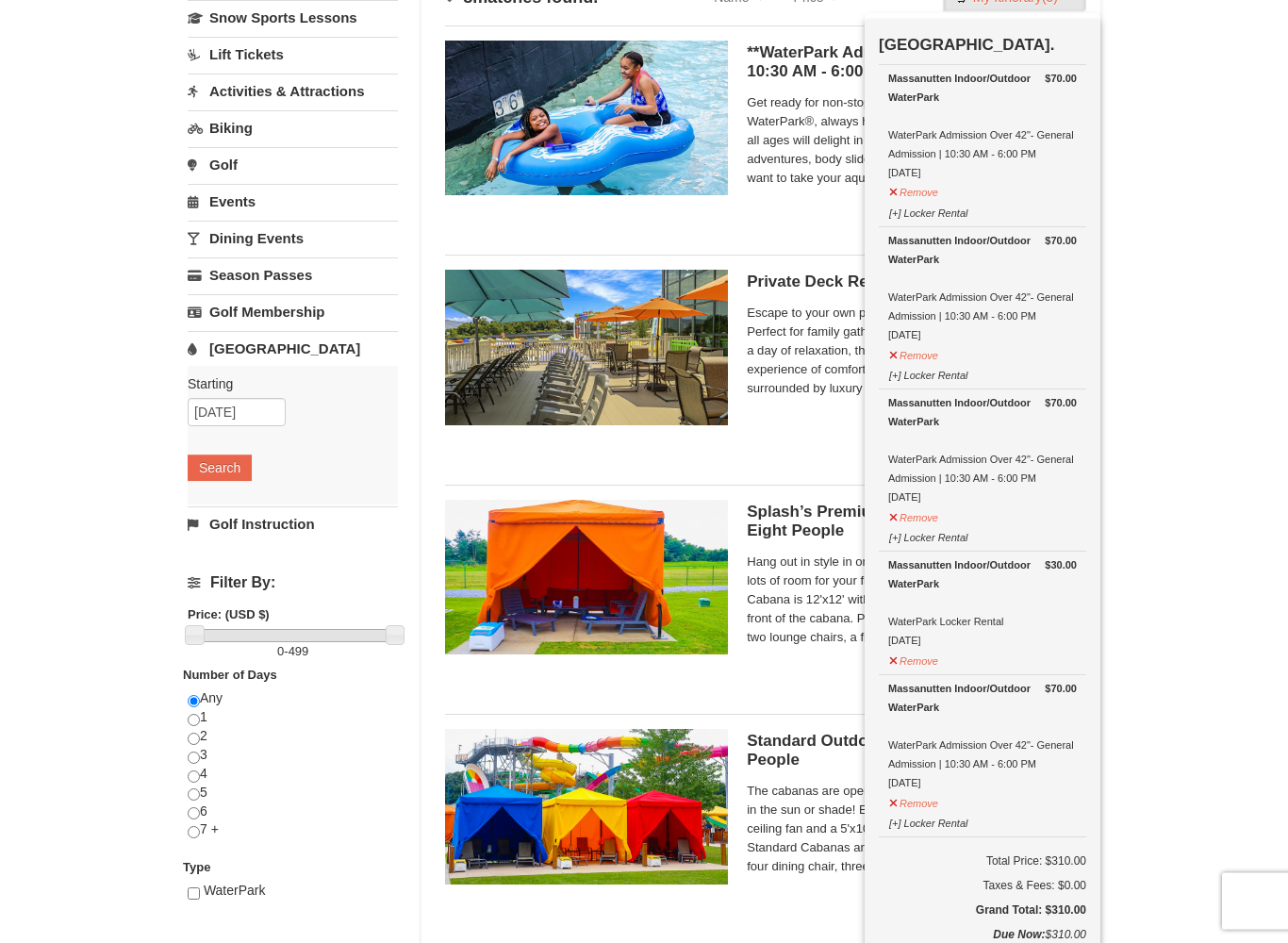 scroll, scrollTop: 163, scrollLeft: 0, axis: vertical 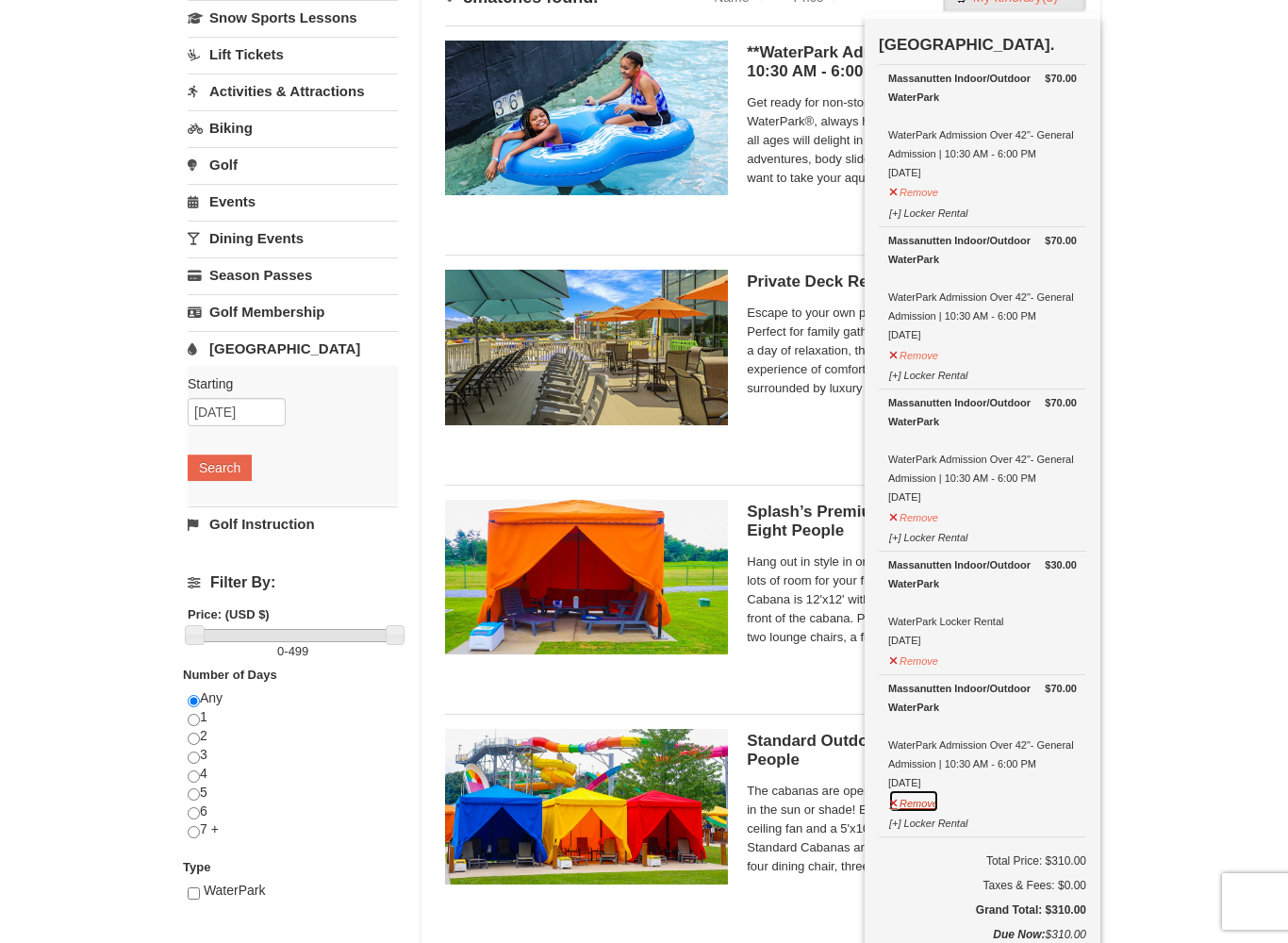 click on "Remove" at bounding box center (914, 801) 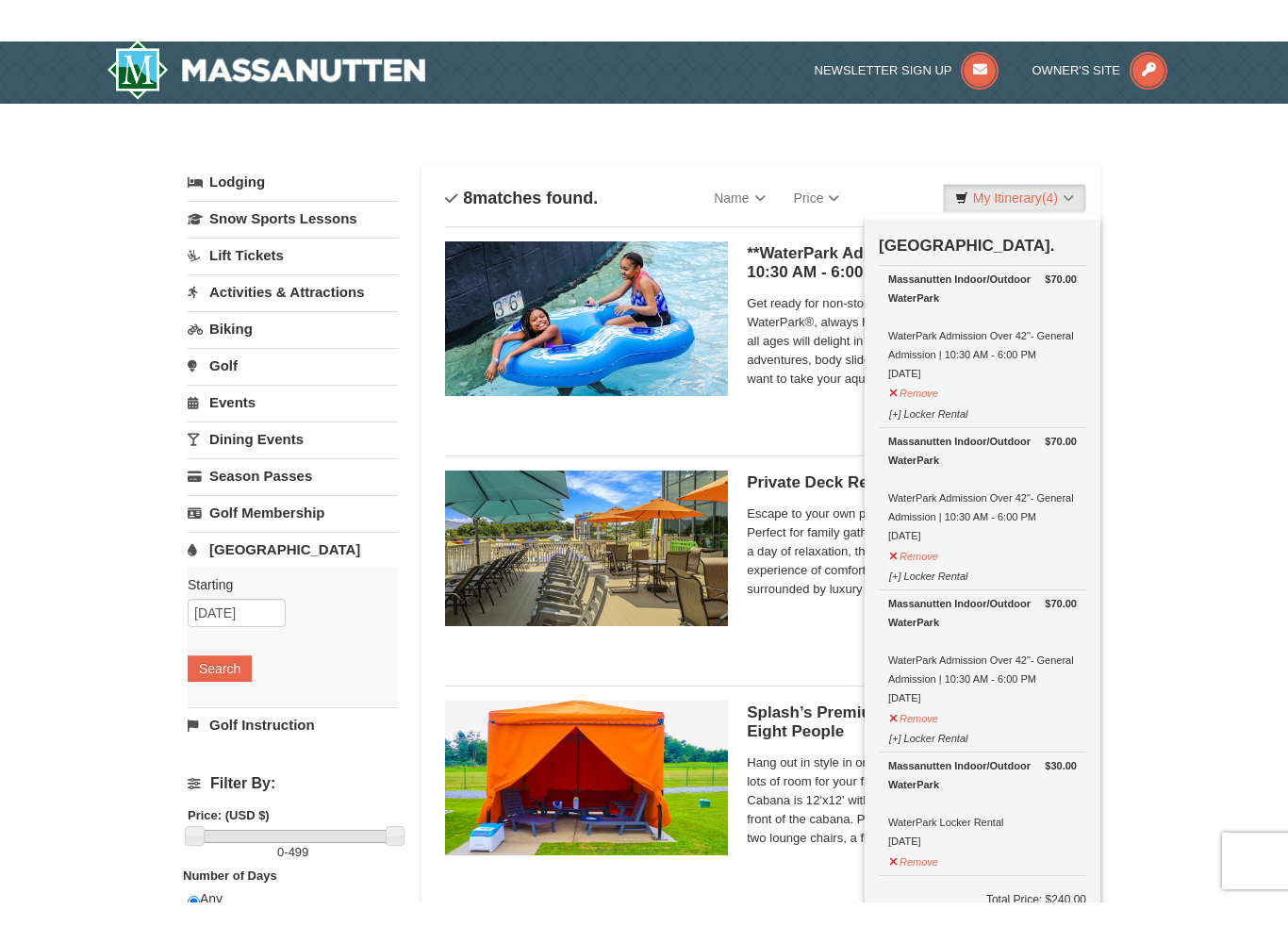 scroll, scrollTop: 0, scrollLeft: 0, axis: both 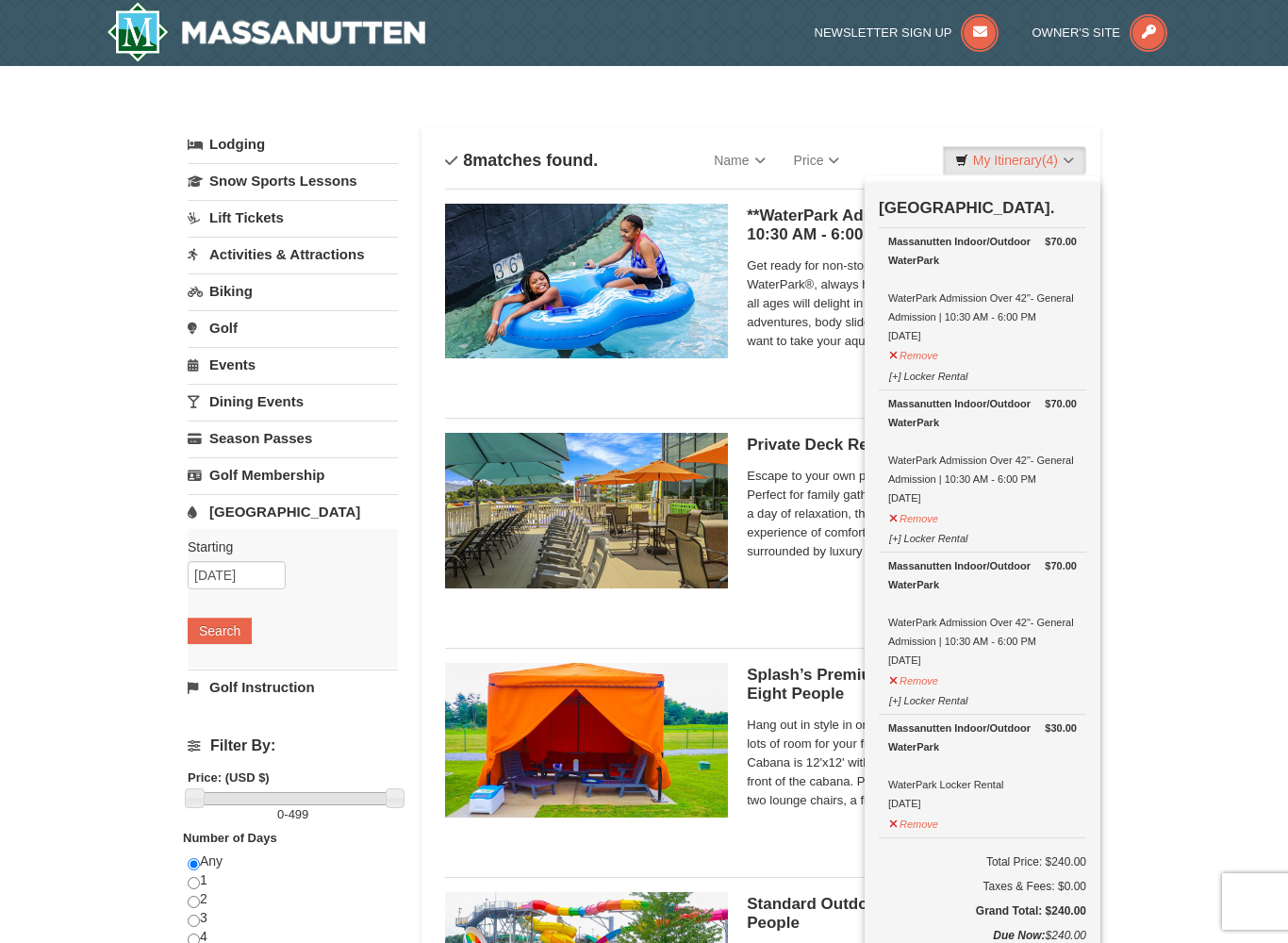 click on "Massanutten Indoor/Outdoor WaterPark" at bounding box center [983, 251] 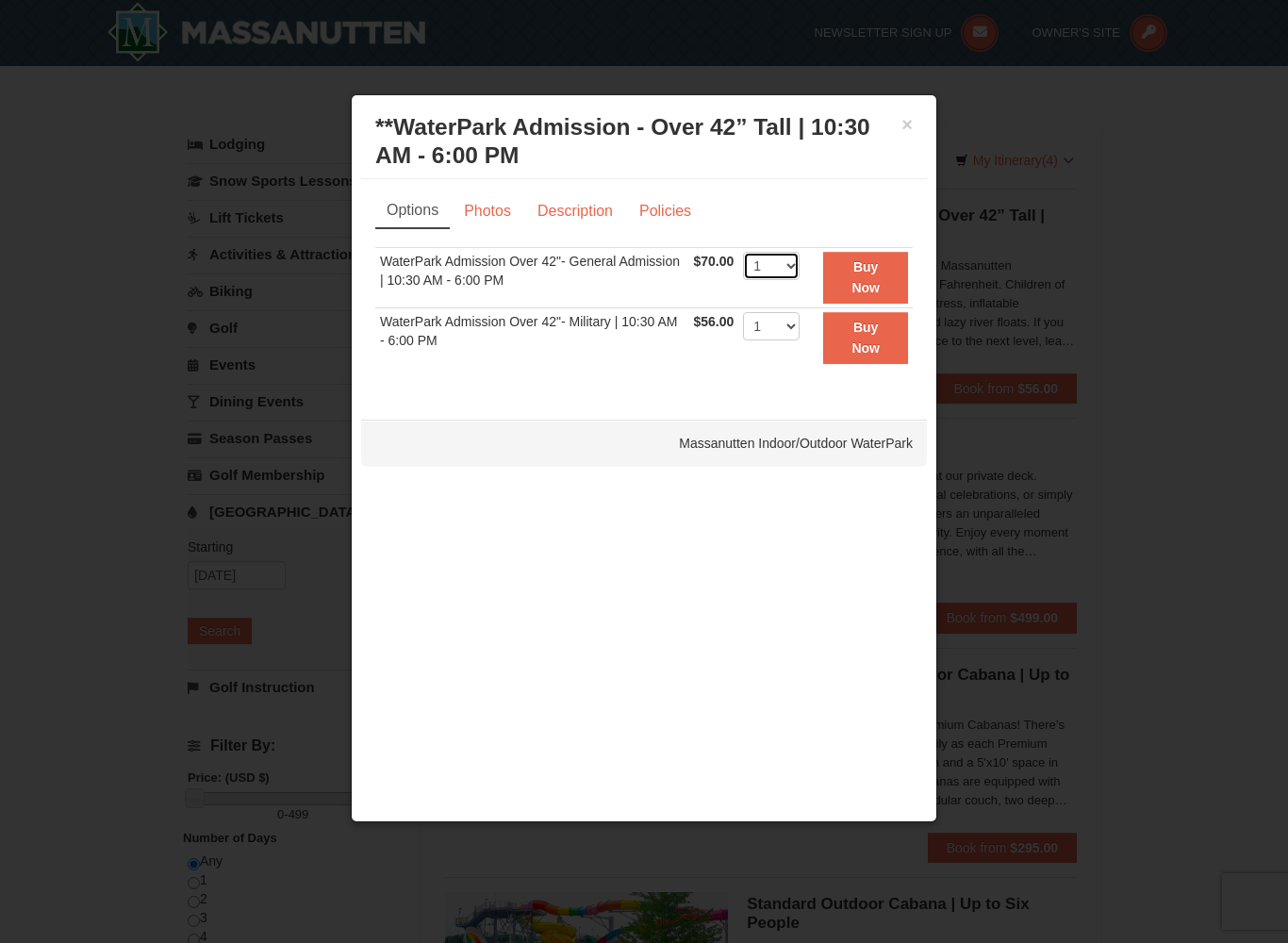 click on "1
2
3
4
5
6
7
8
9
10
11
12
13
14
15
16
17
18
19
20
21 22" at bounding box center (771, 266) 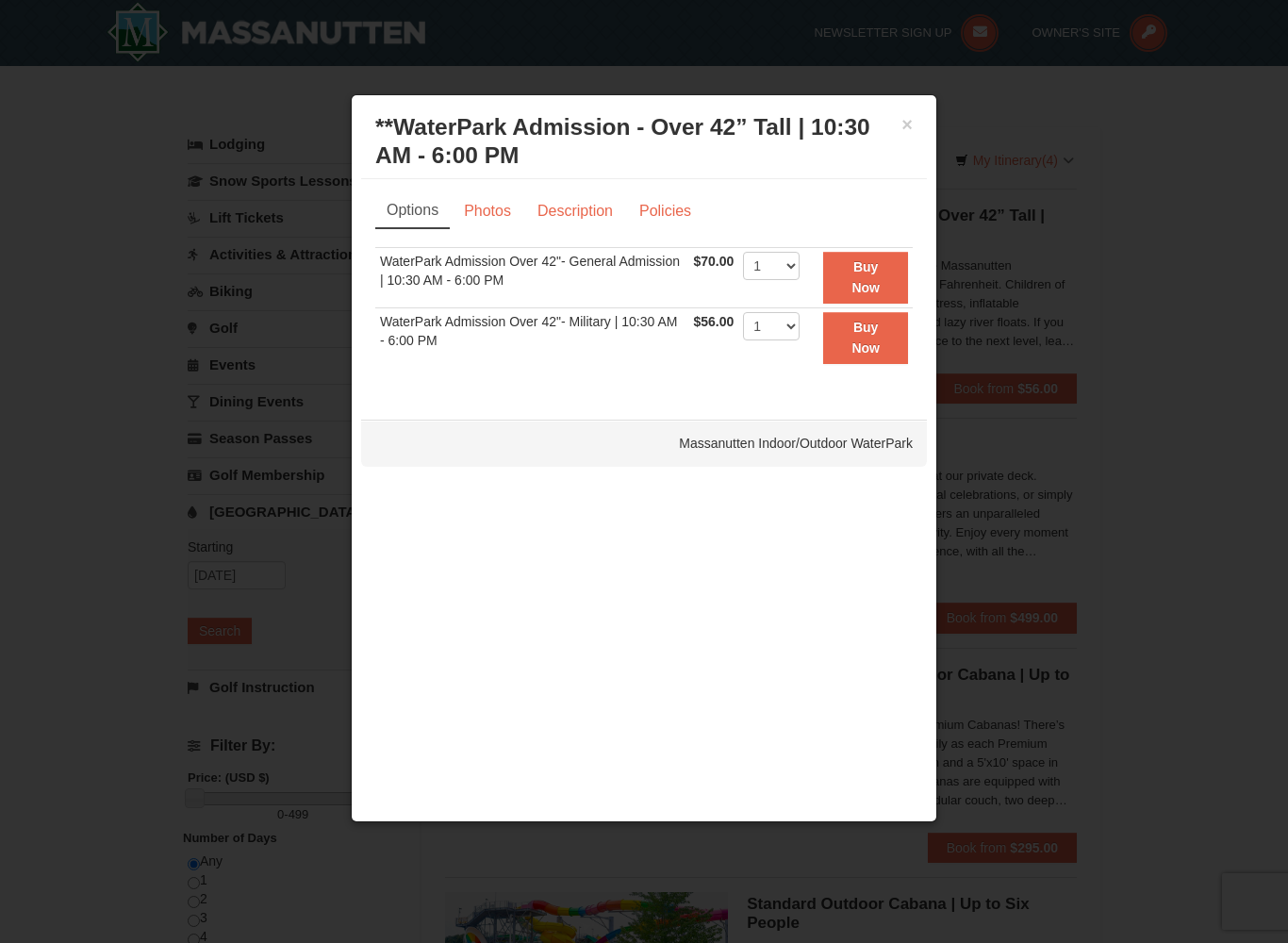 click on "Buy Now" at bounding box center (866, 277) 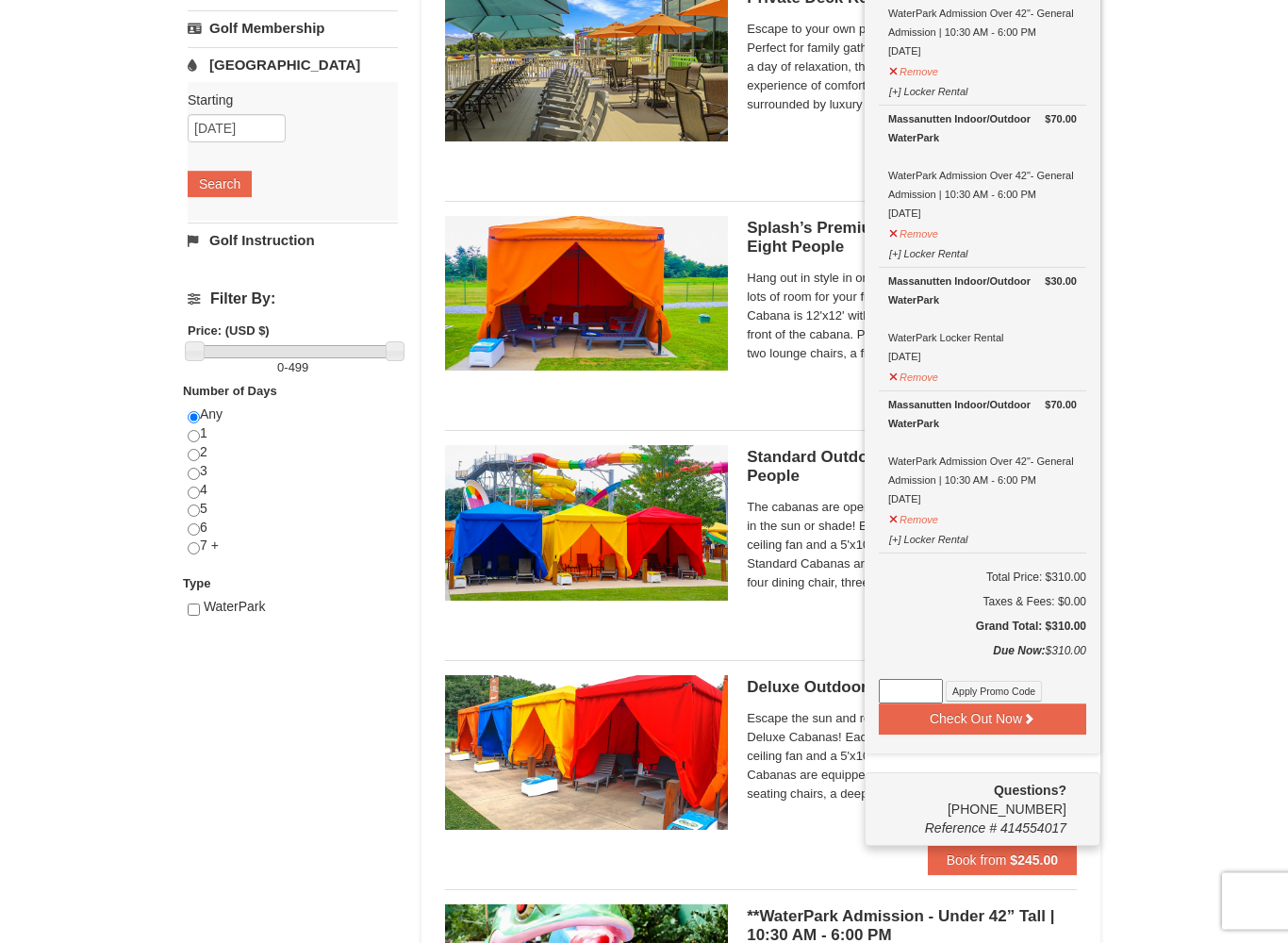 scroll, scrollTop: 447, scrollLeft: 0, axis: vertical 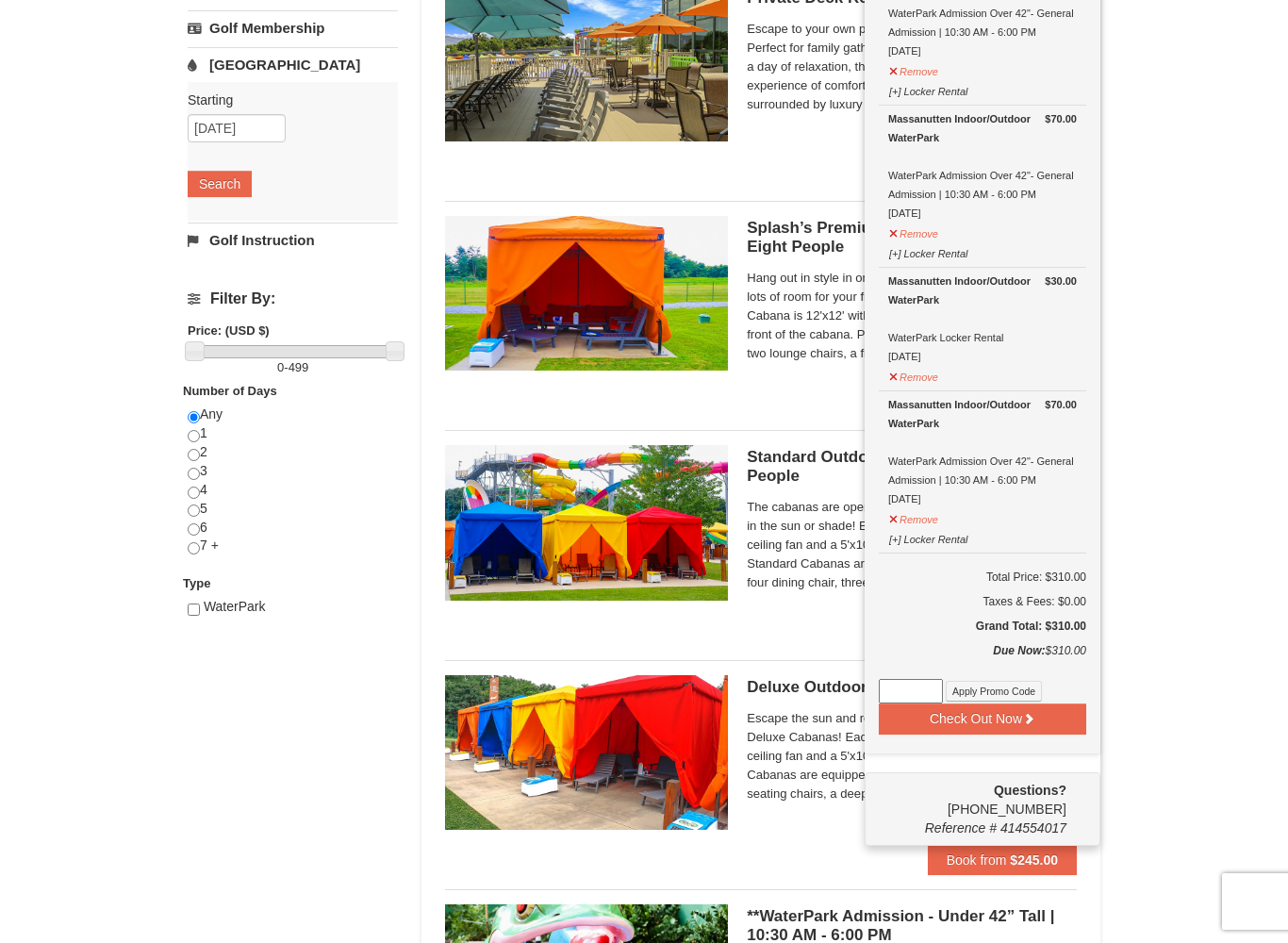 click on "Check Out Now" at bounding box center [983, 719] 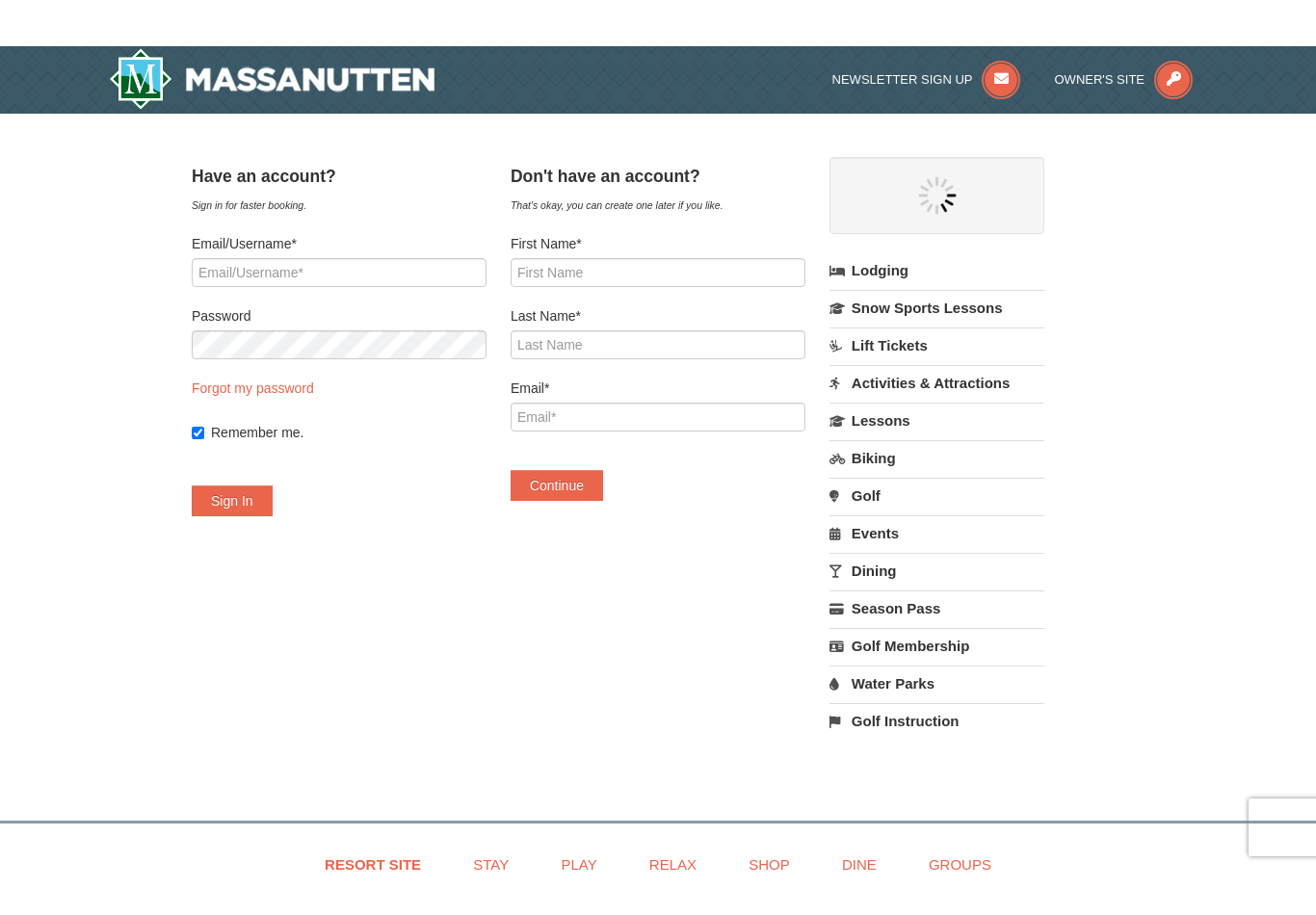 scroll, scrollTop: 0, scrollLeft: 0, axis: both 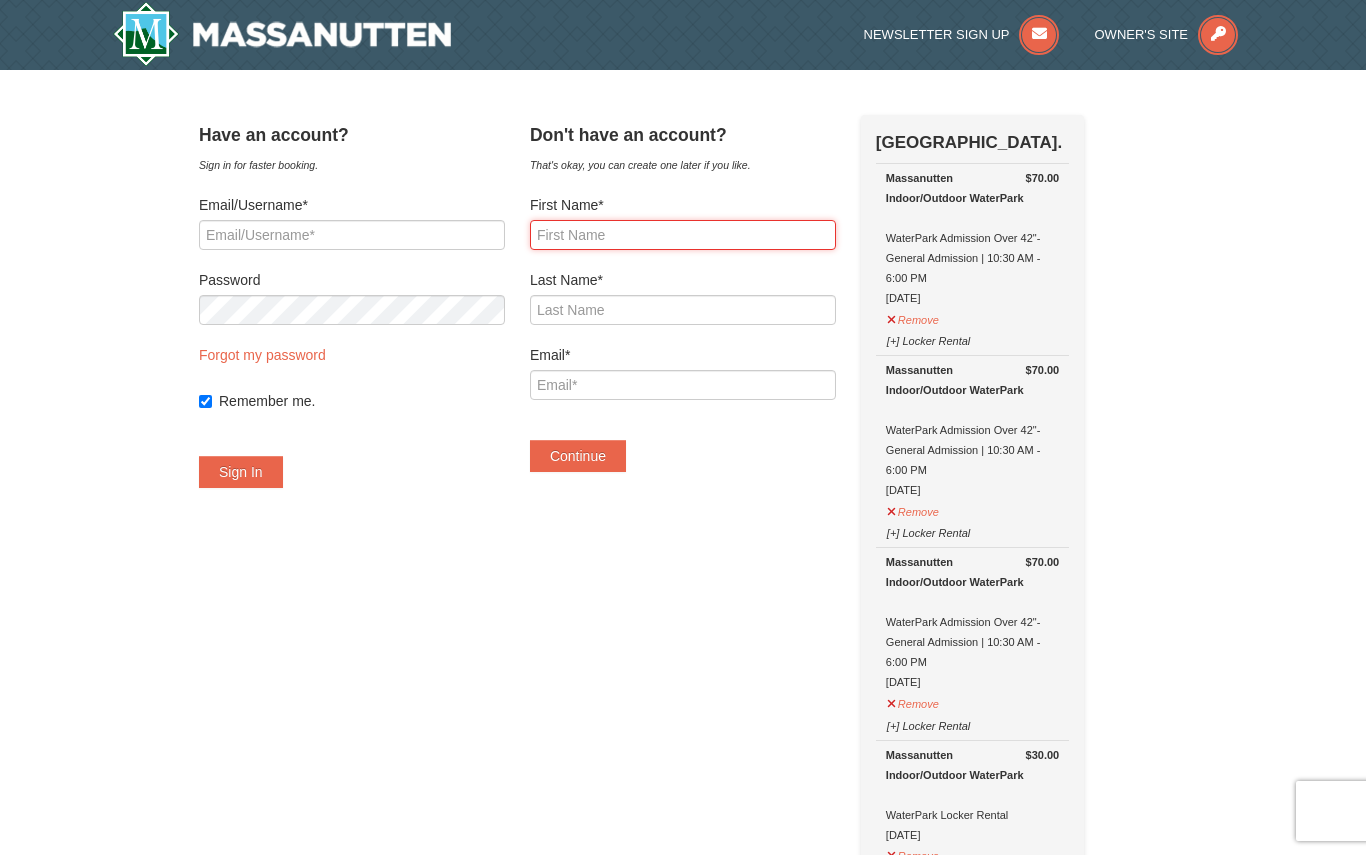click on "First Name*" at bounding box center (683, 235) 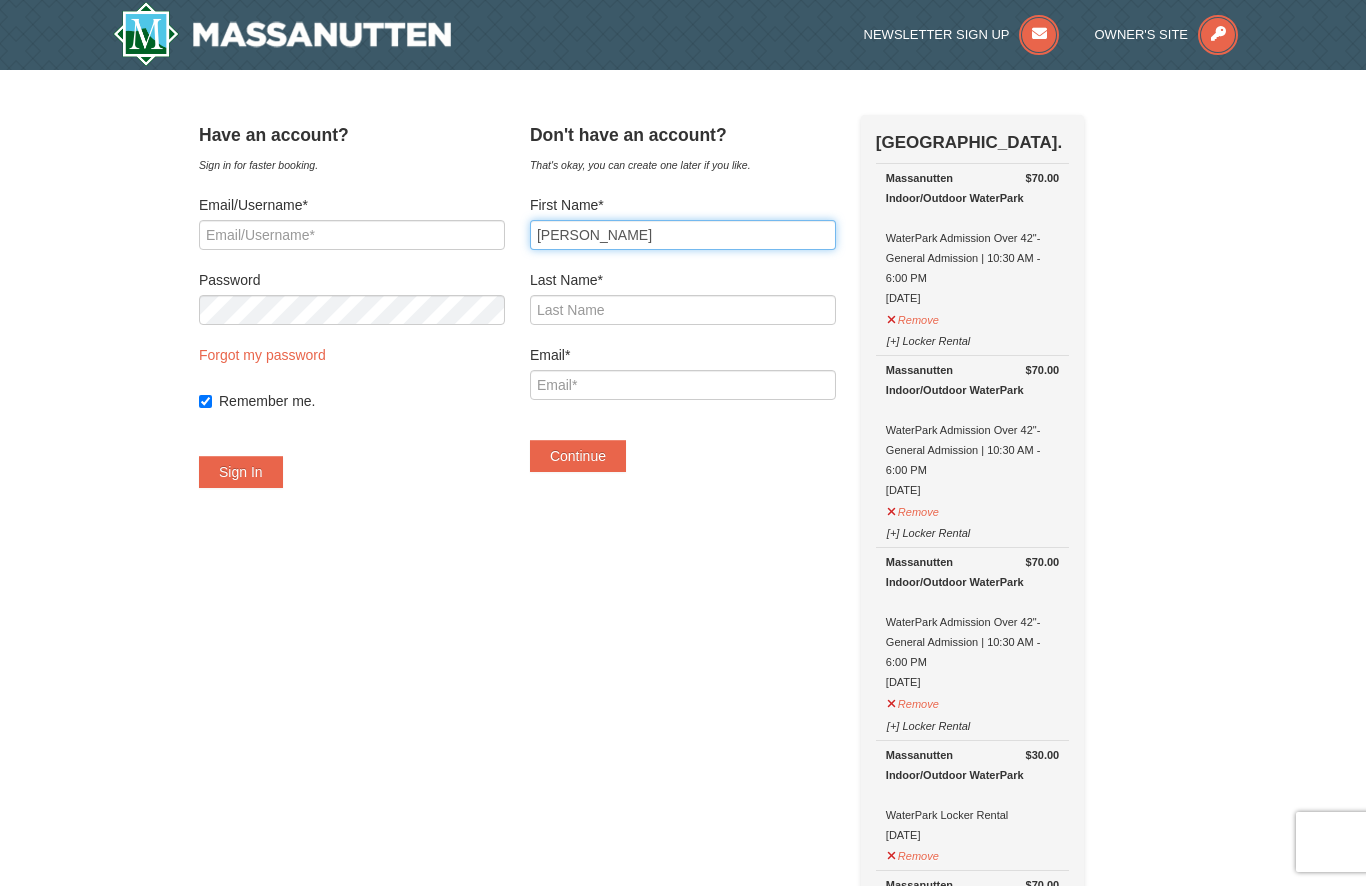 type on "[PERSON_NAME]" 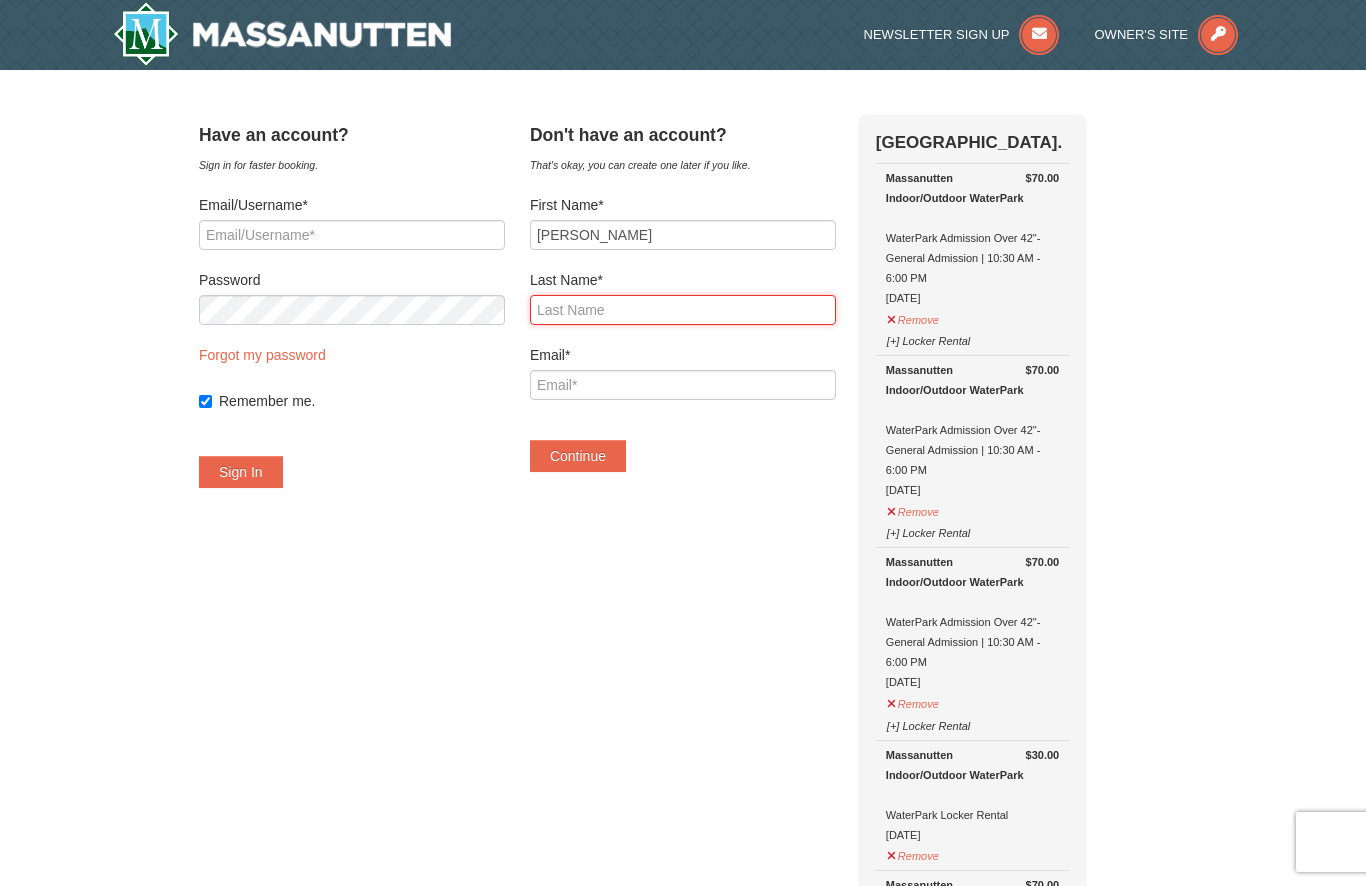 click on "Last Name*" at bounding box center (683, 310) 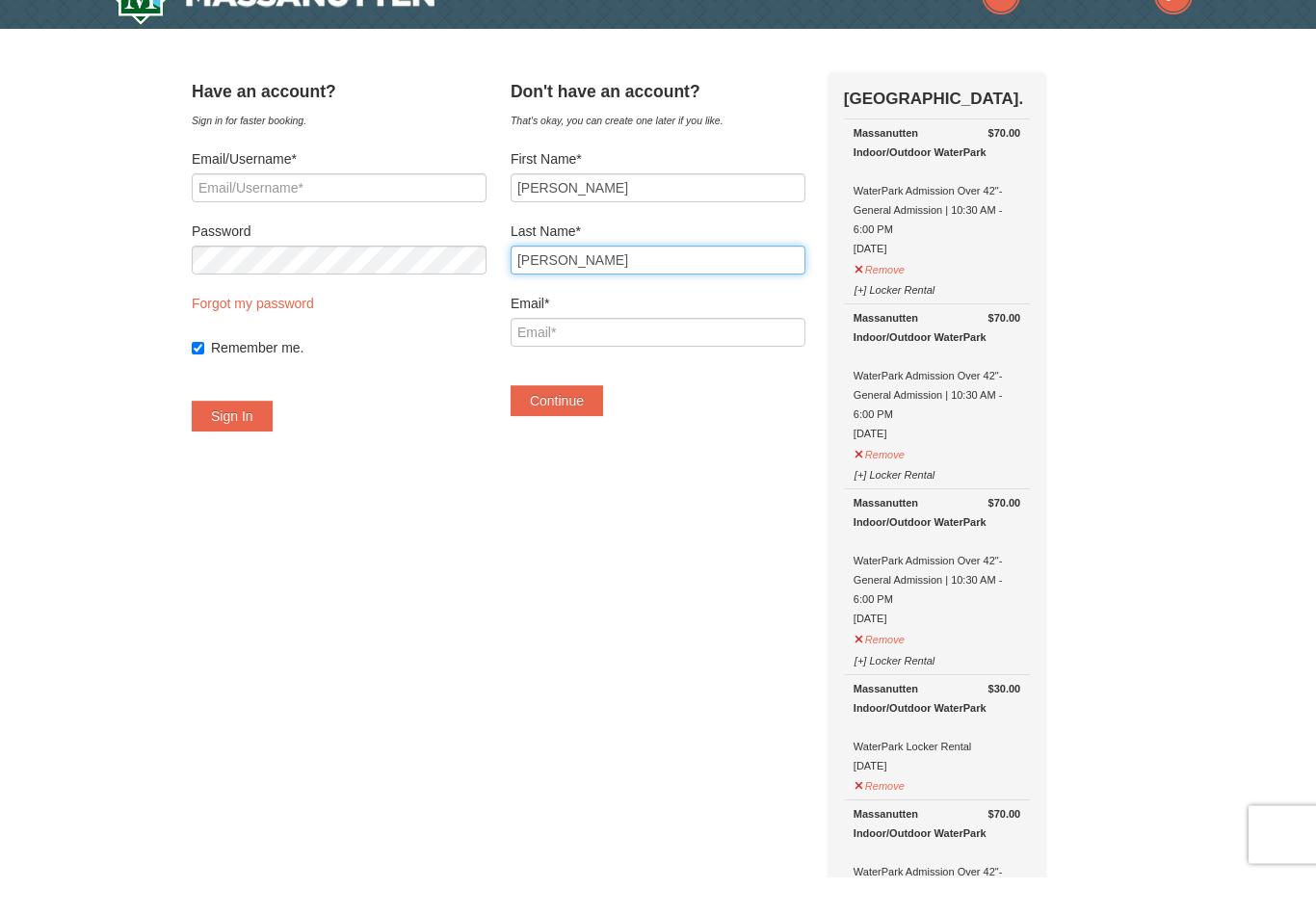 type on "[PERSON_NAME]" 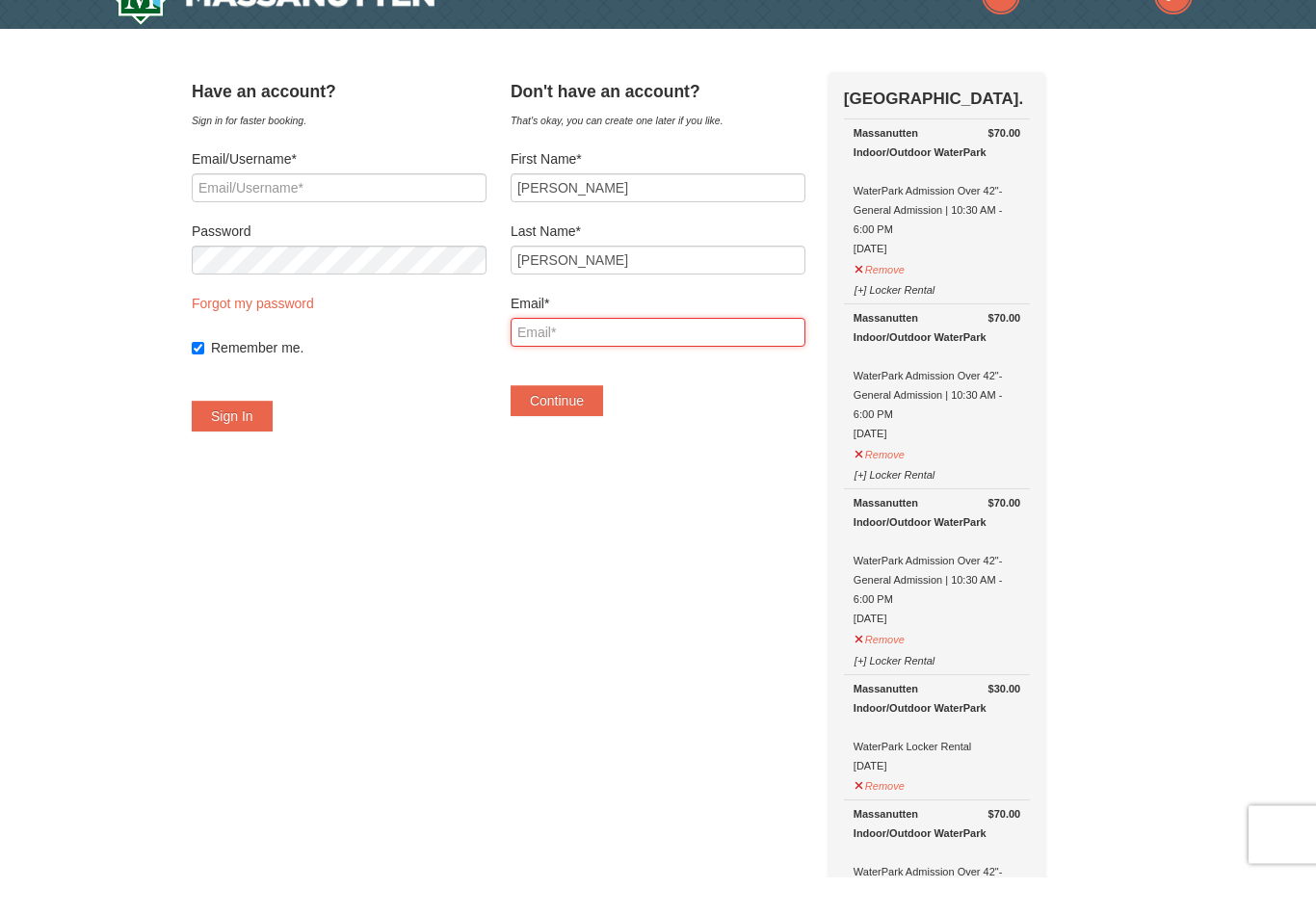 click on "Email*" at bounding box center (658, 371) 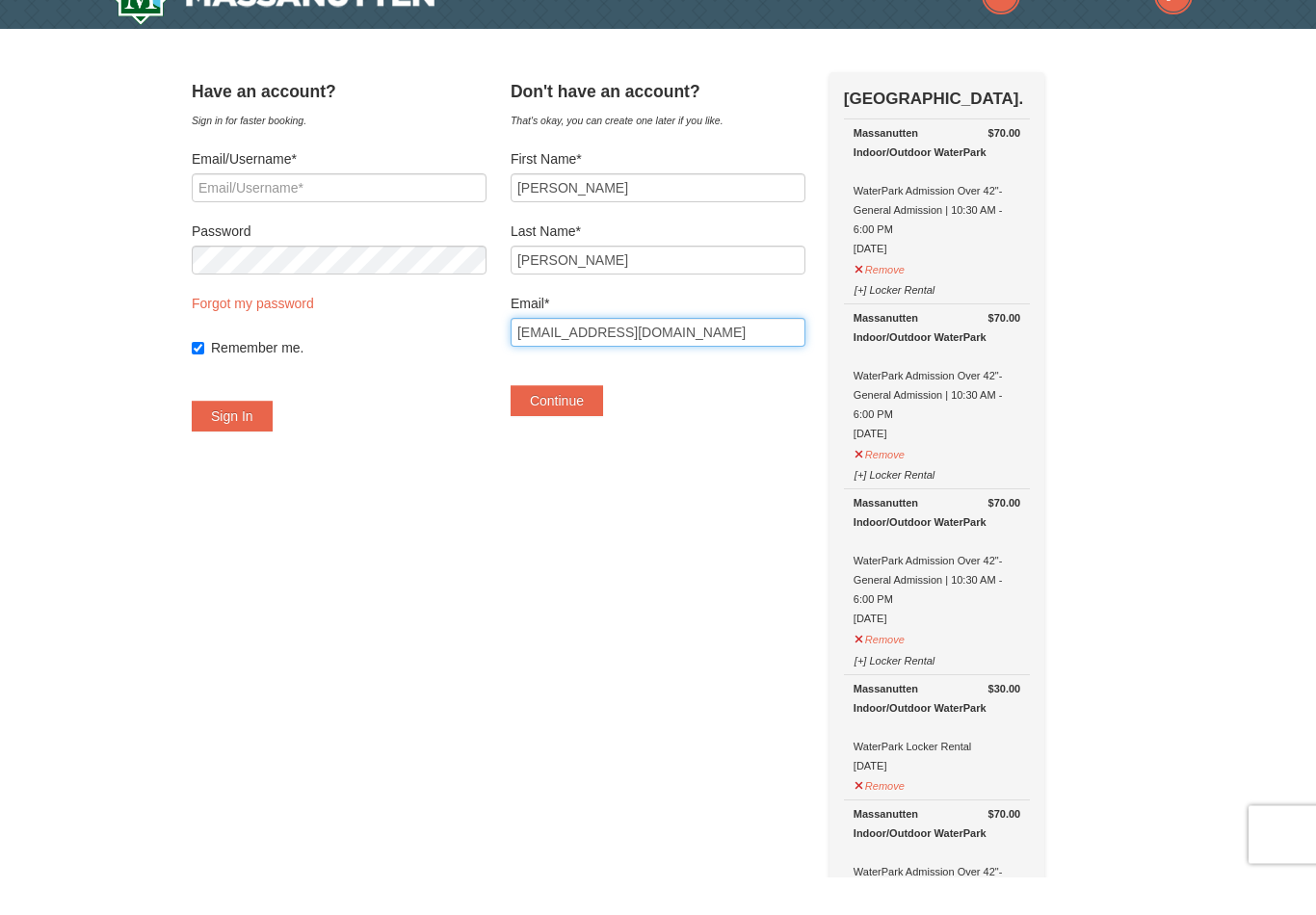 type on "[EMAIL_ADDRESS][DOMAIN_NAME]" 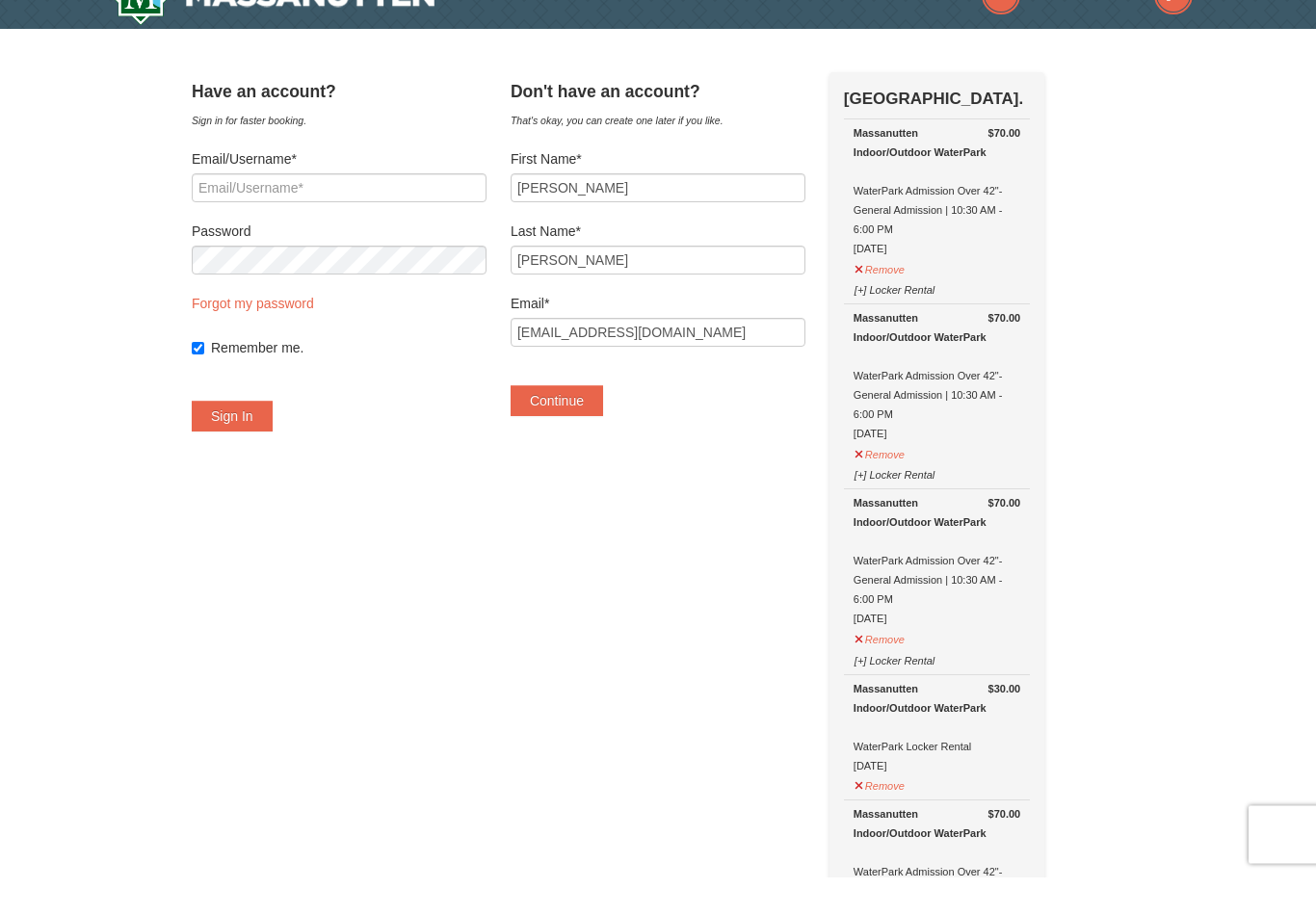 click on "Continue" at bounding box center [557, 439] 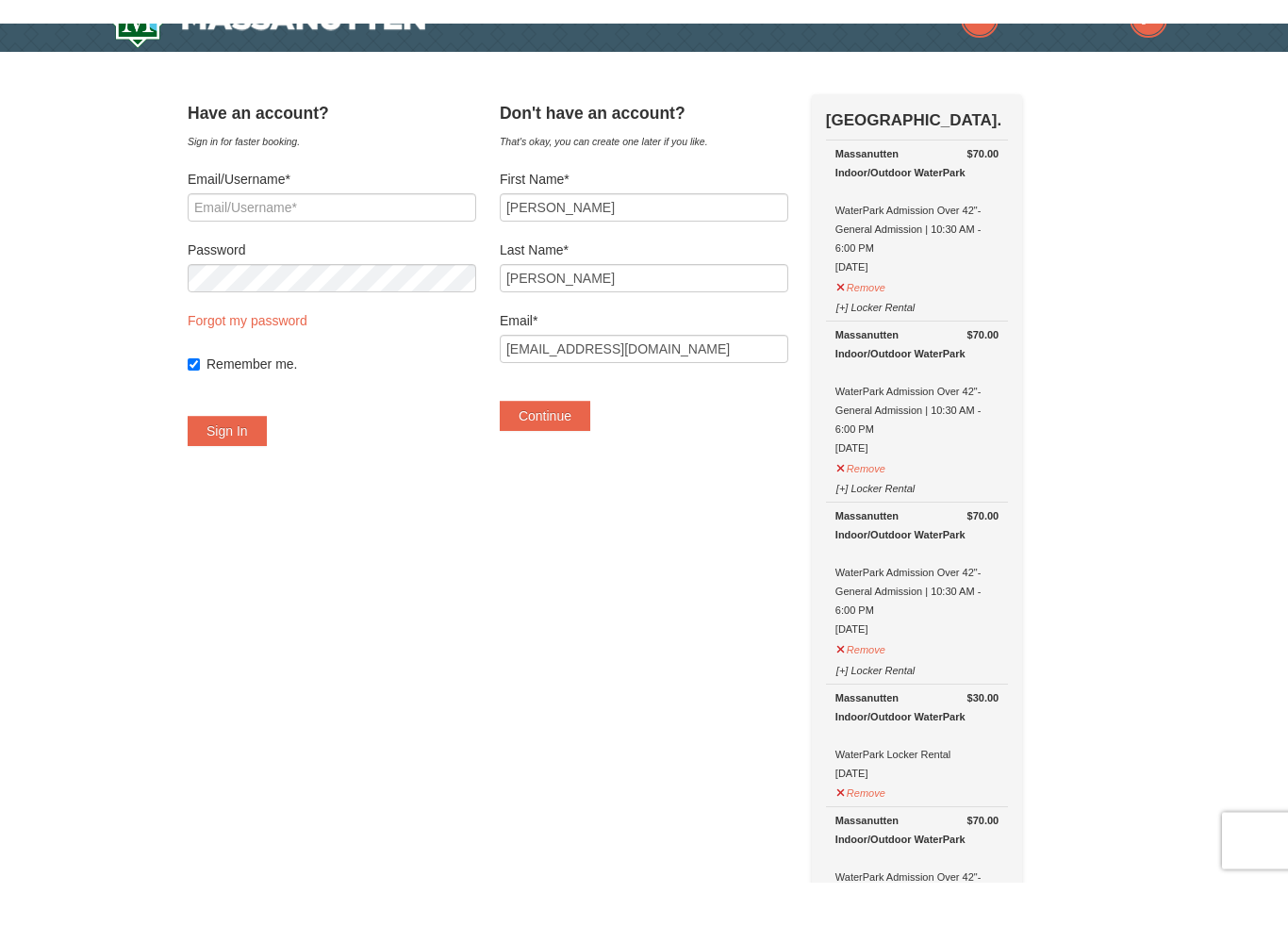 scroll, scrollTop: 38, scrollLeft: 0, axis: vertical 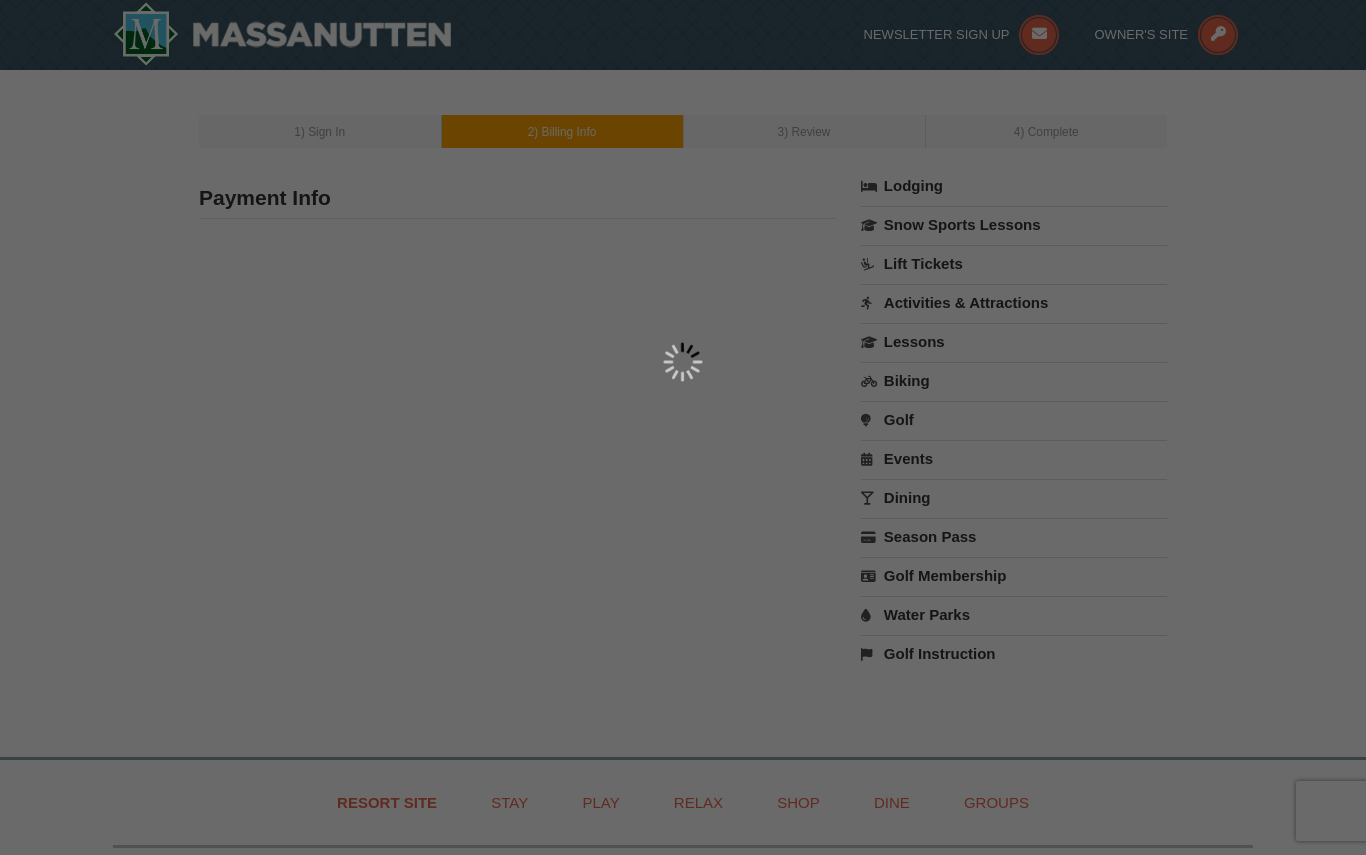 type on "[PERSON_NAME]" 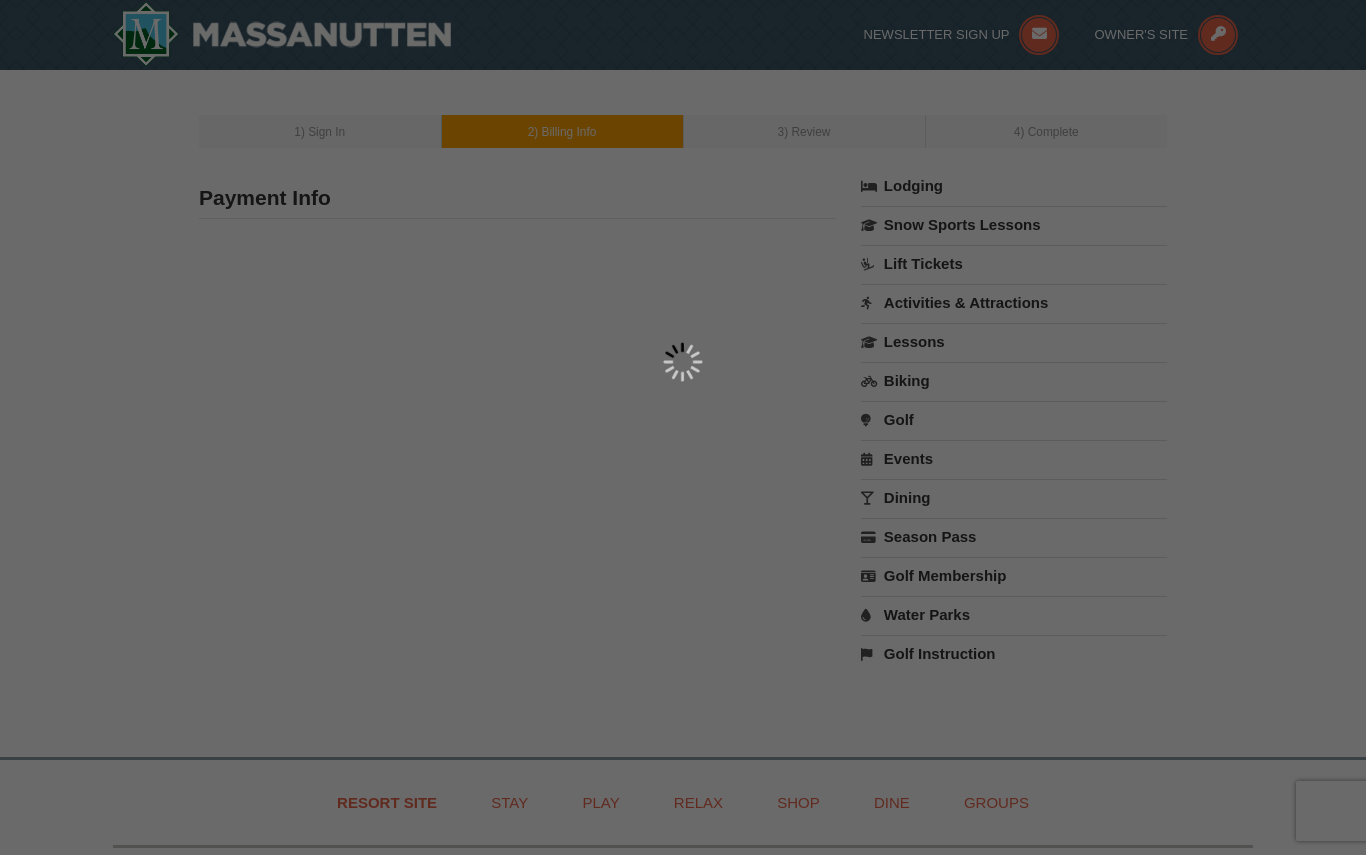 type on "[EMAIL_ADDRESS][DOMAIN_NAME]" 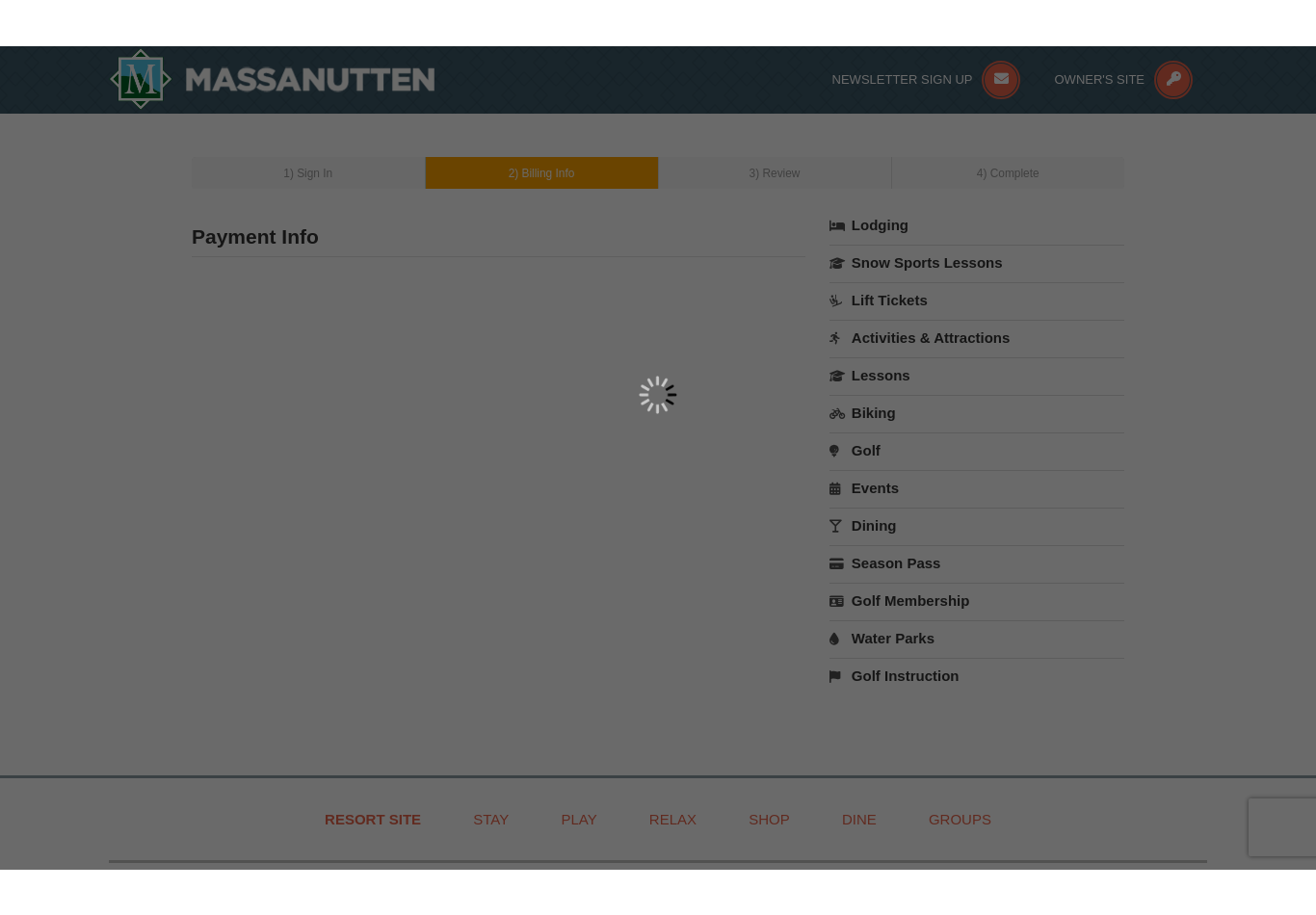 scroll, scrollTop: 0, scrollLeft: 0, axis: both 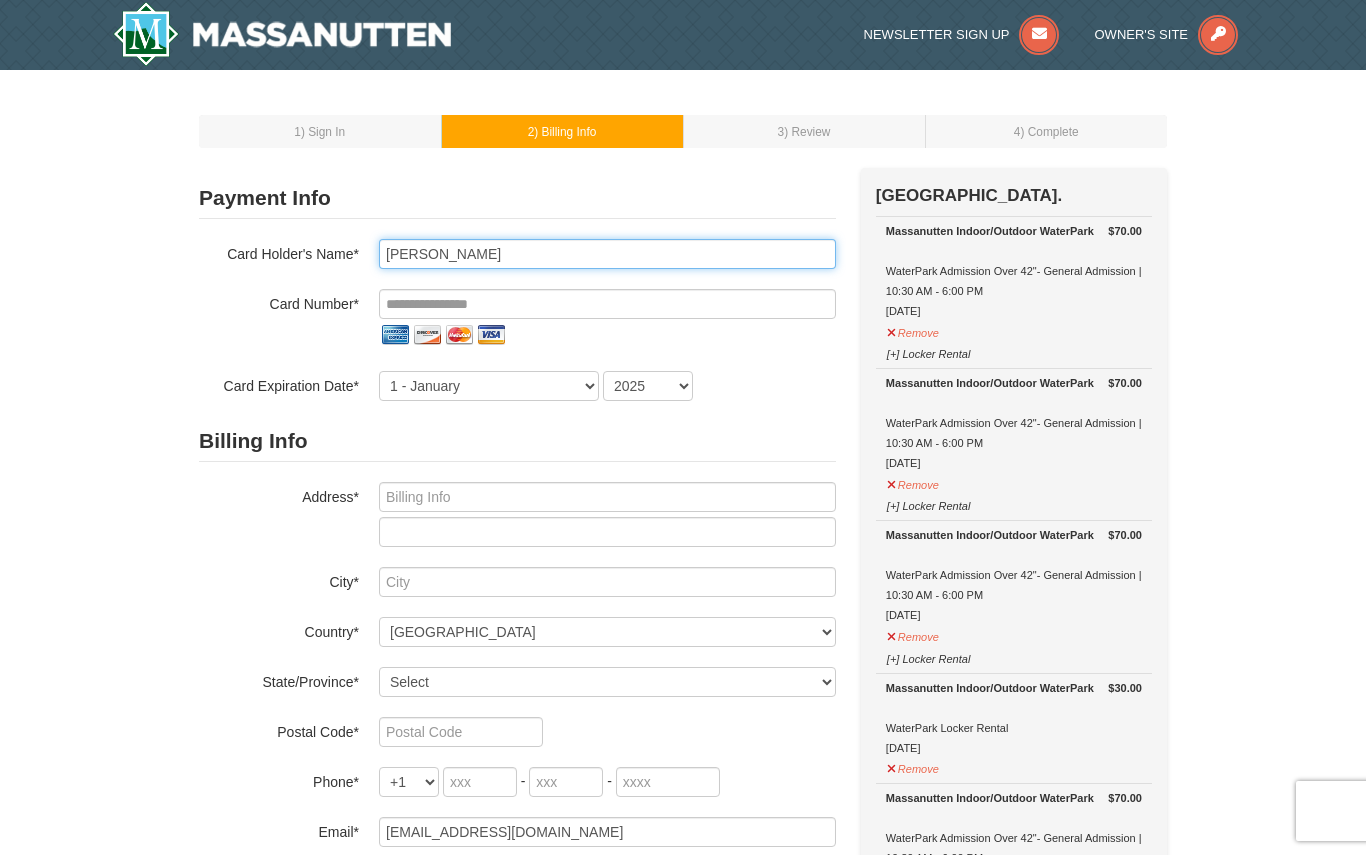 click on "Jennifer Lowery" at bounding box center [607, 254] 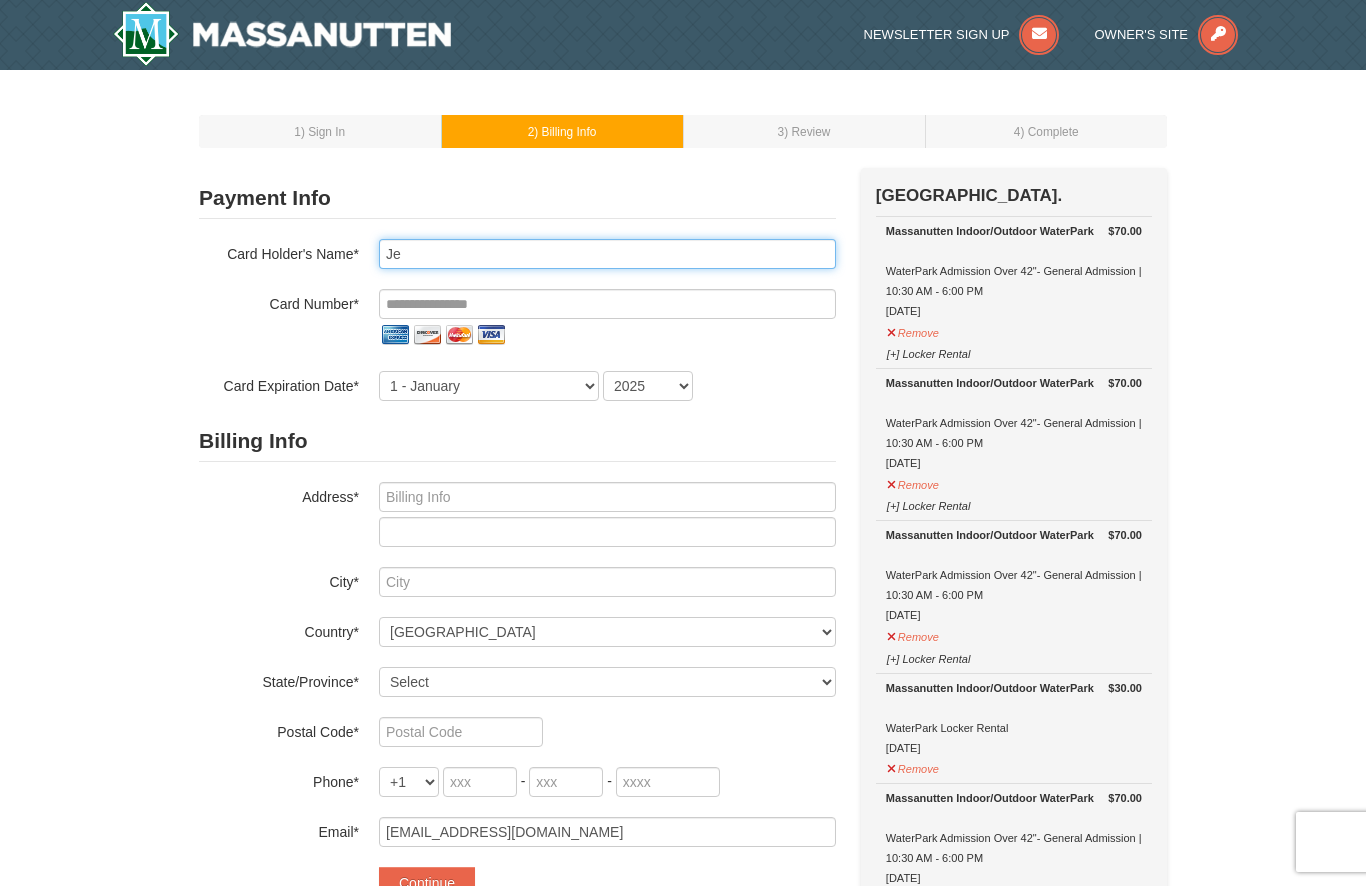 type on "J" 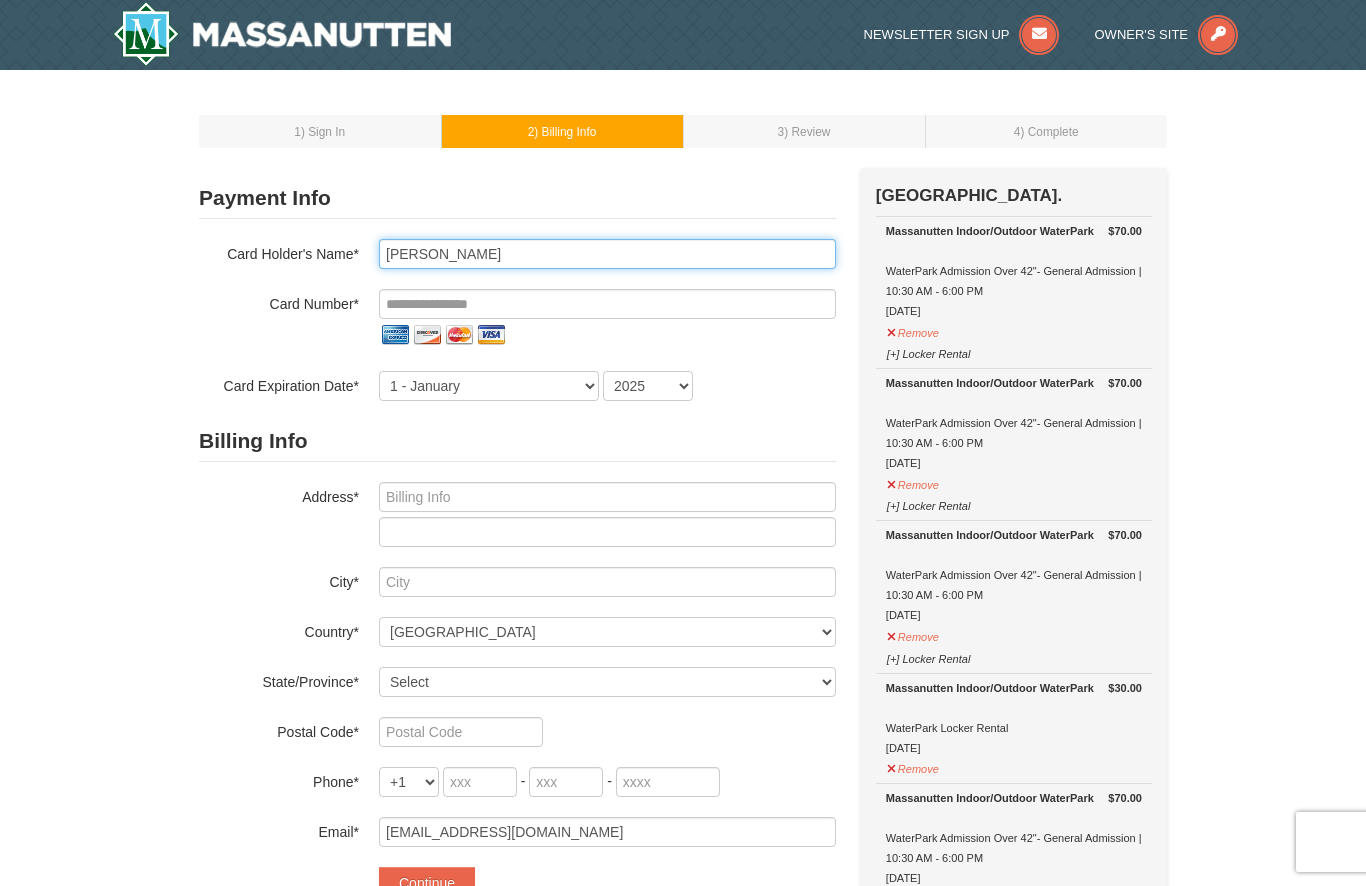 type on "Sharon K Lilley" 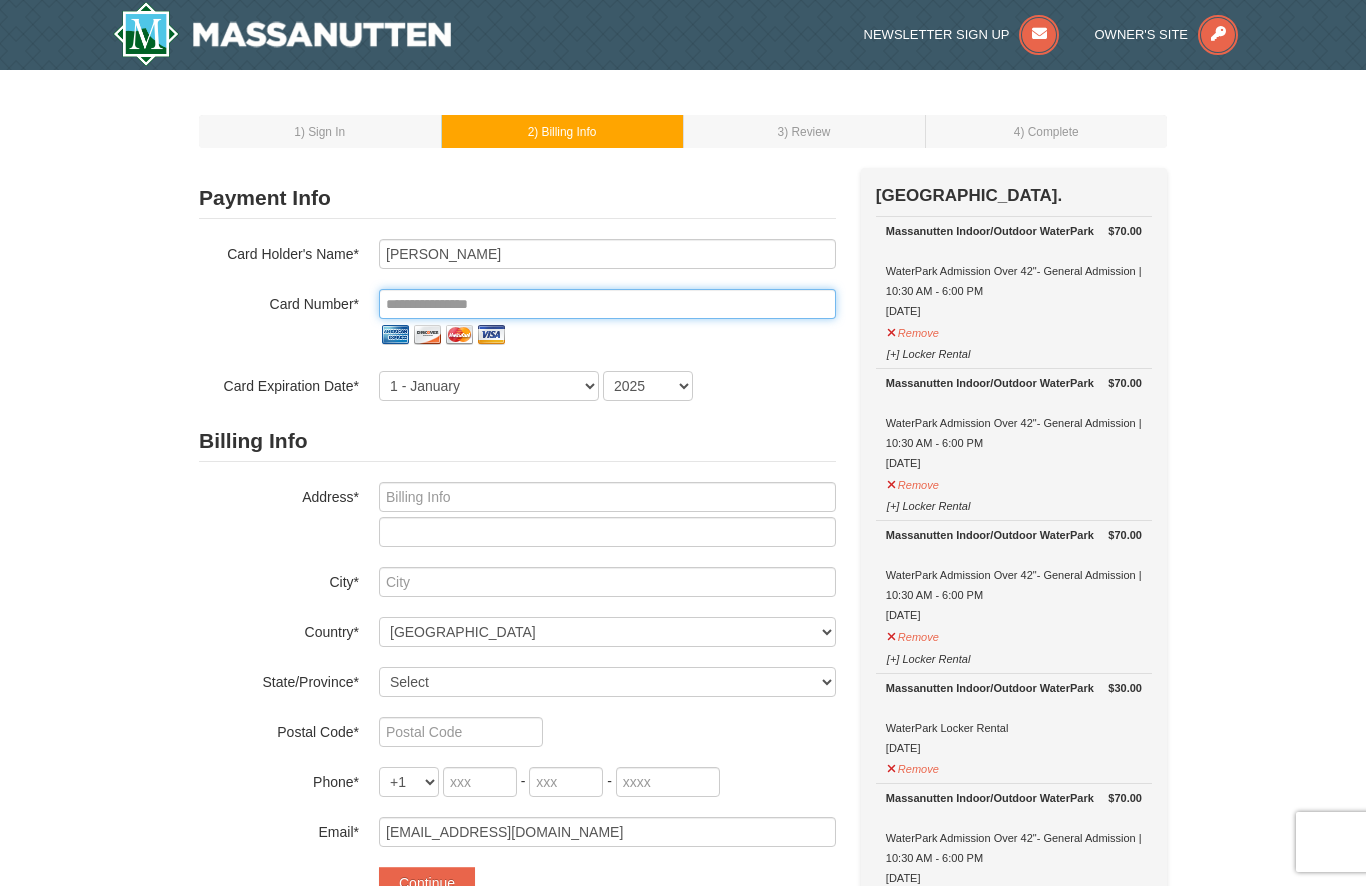 click at bounding box center [607, 304] 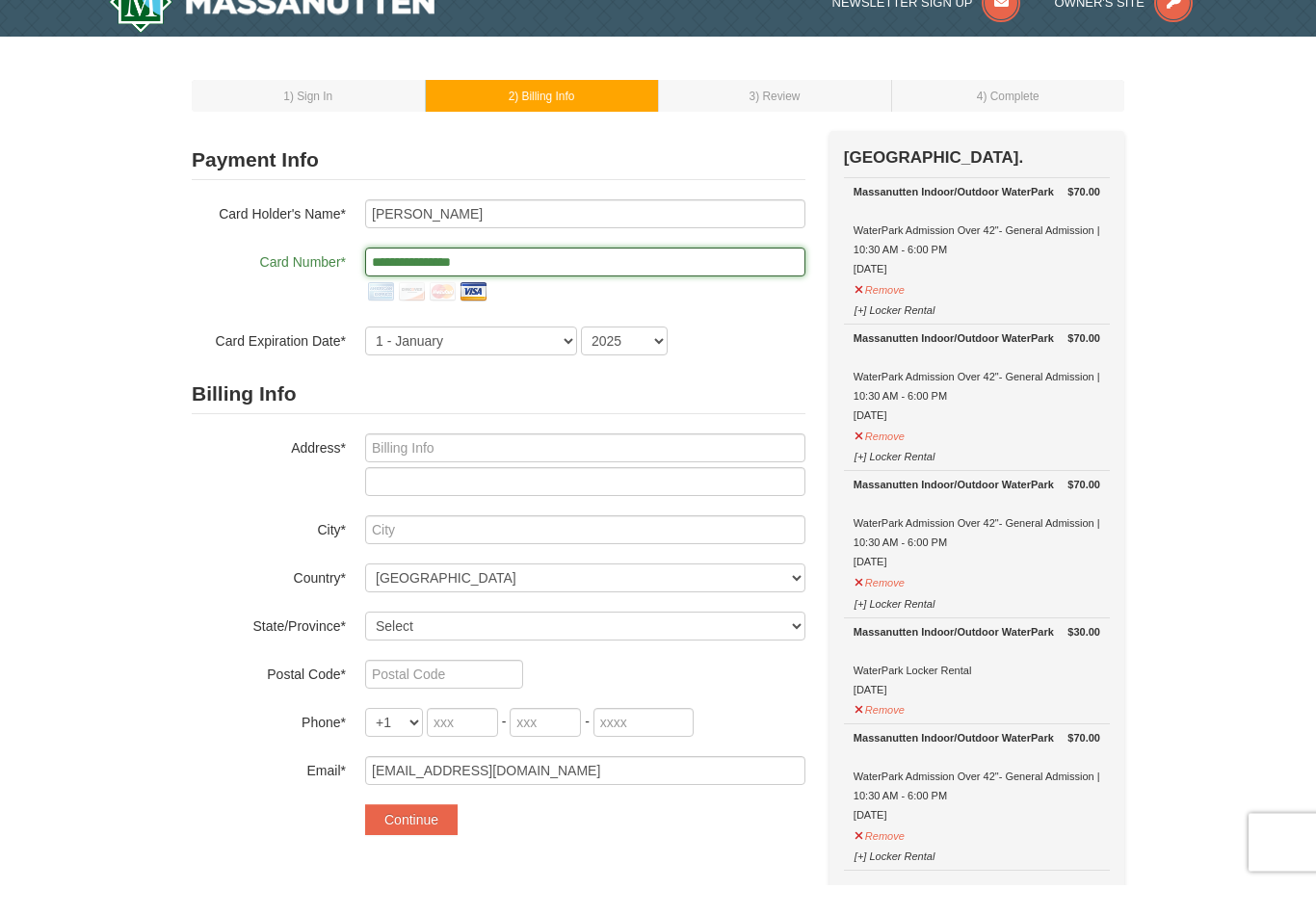 type on "**********" 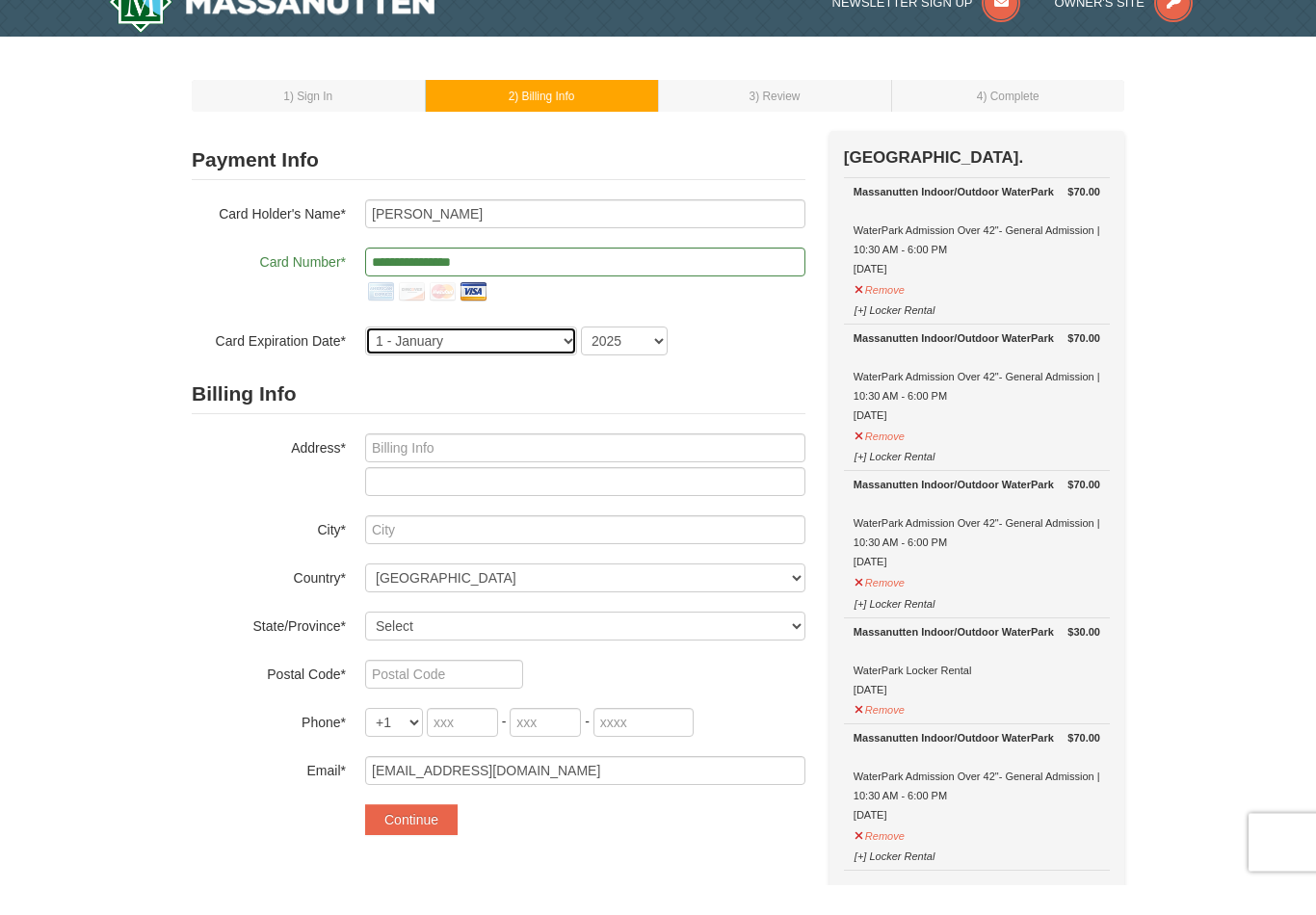 click on "1 - January 2 - February 3 - March 4 - April 5 - May 6 - June 7 - July 8 - August 9 - September 10 - October 11 - November 12 - December" at bounding box center (471, 372) 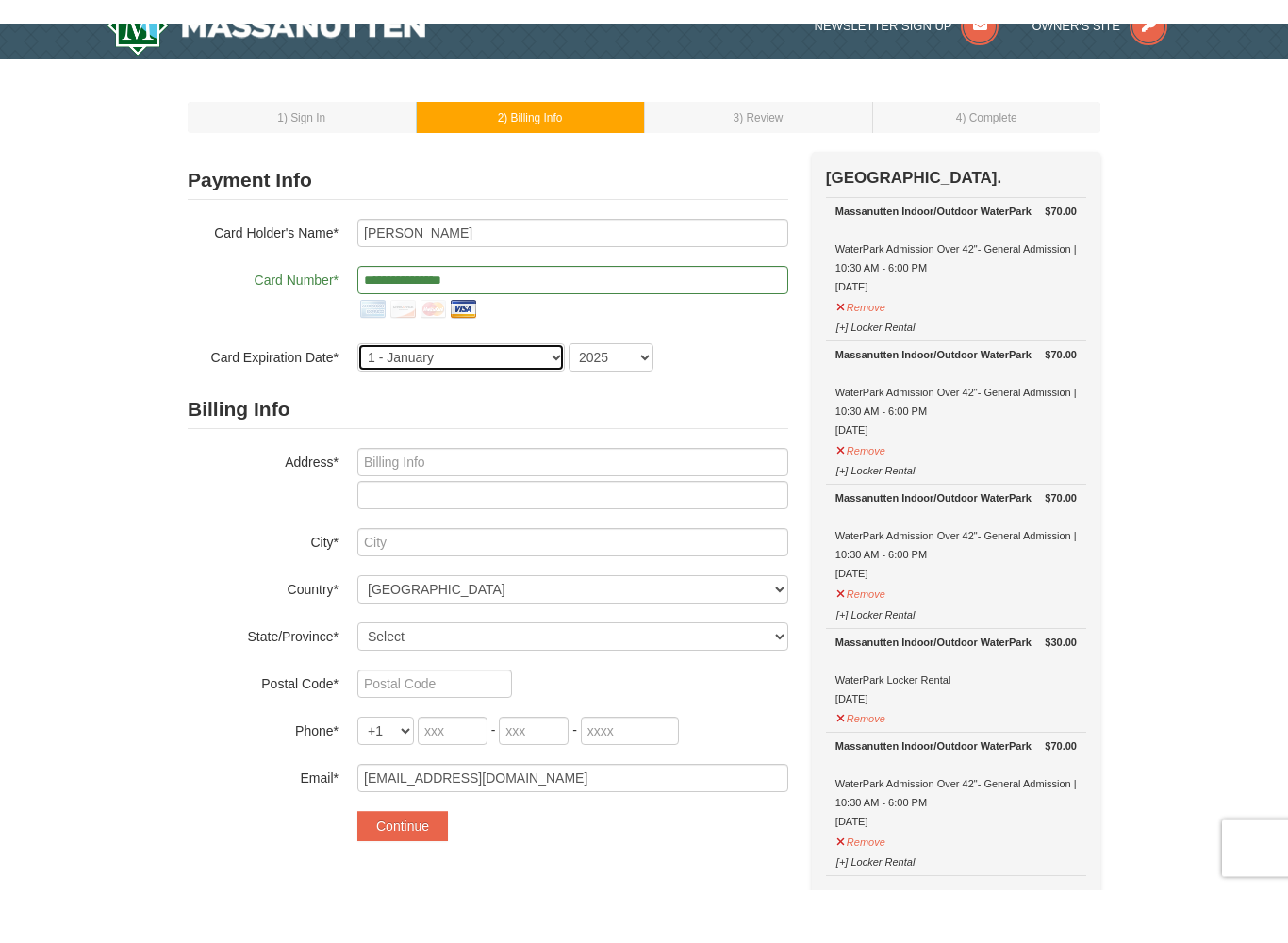 scroll, scrollTop: 30, scrollLeft: 0, axis: vertical 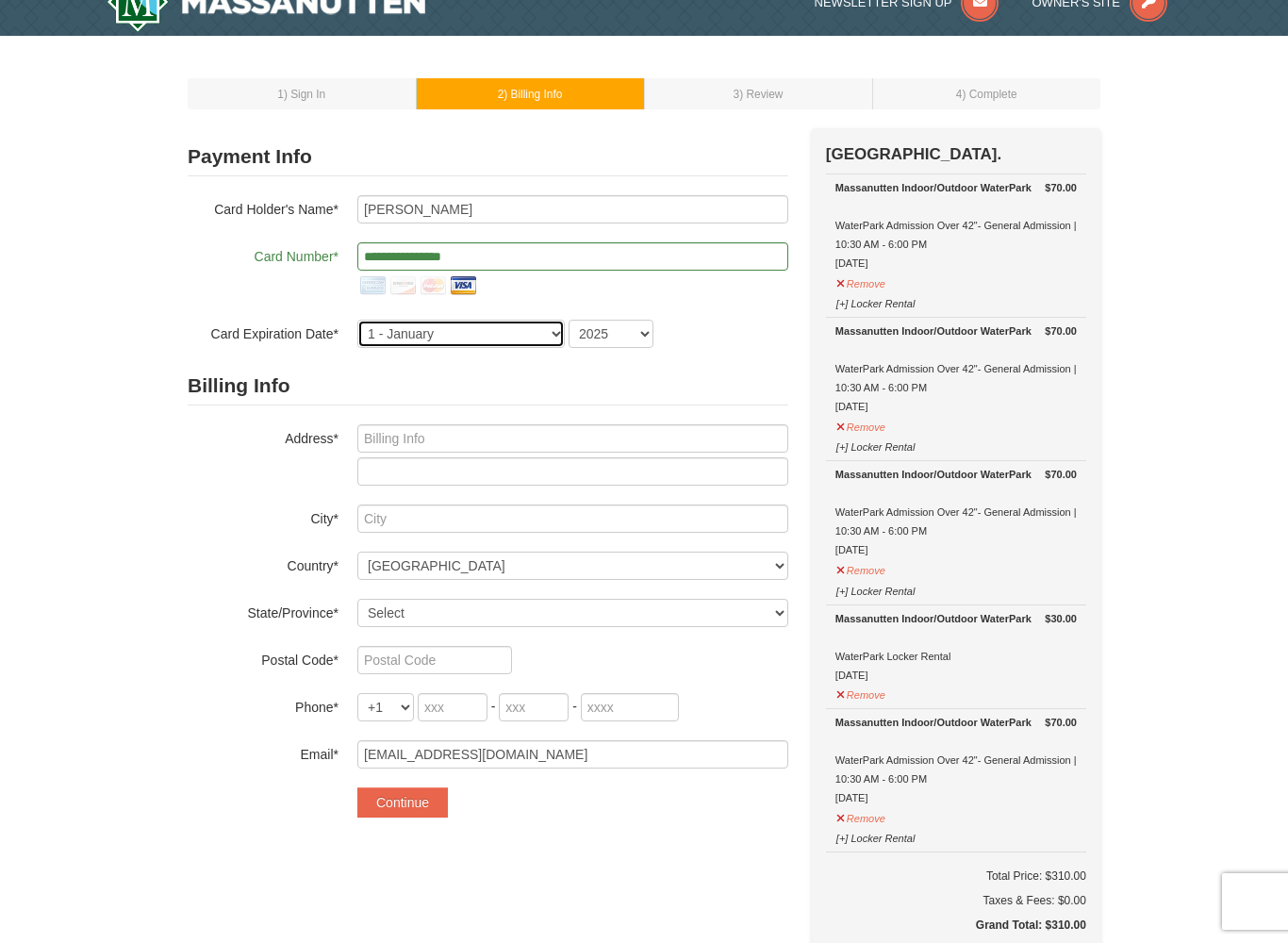 select on "11" 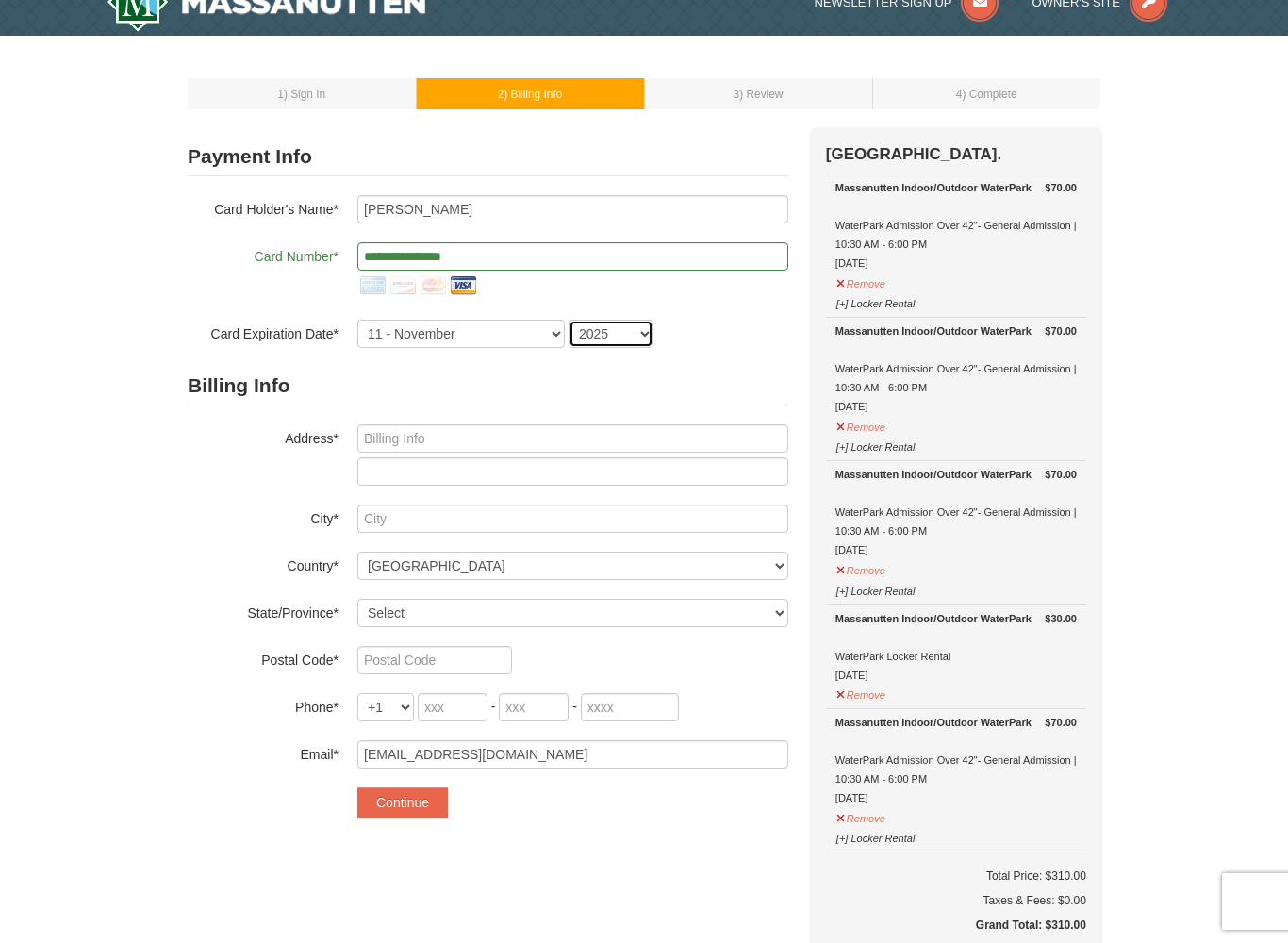 click on "2025 2026 2027 2028 2029 2030 2031 2032 2033 2034" at bounding box center (611, 334) 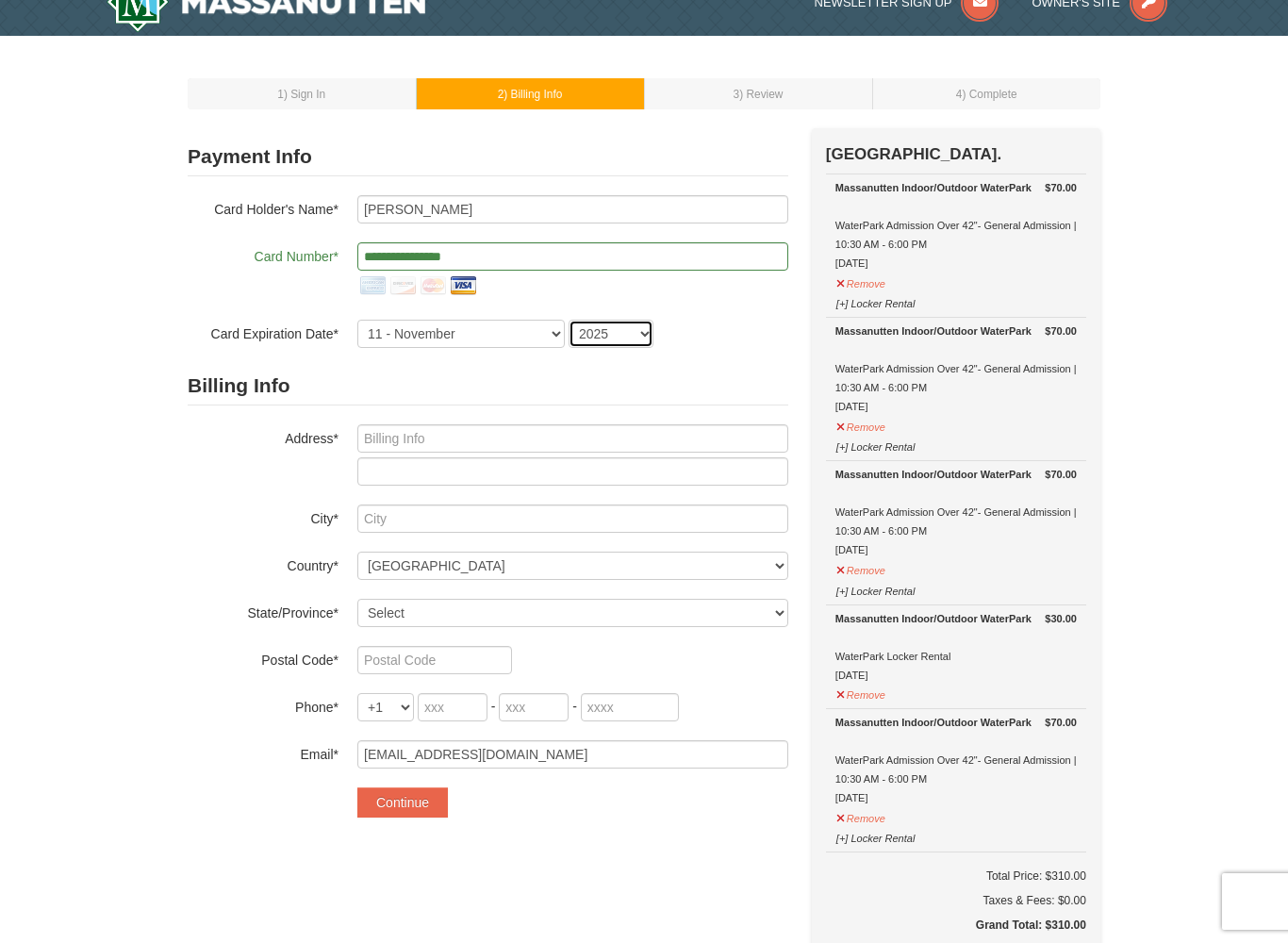 select on "2029" 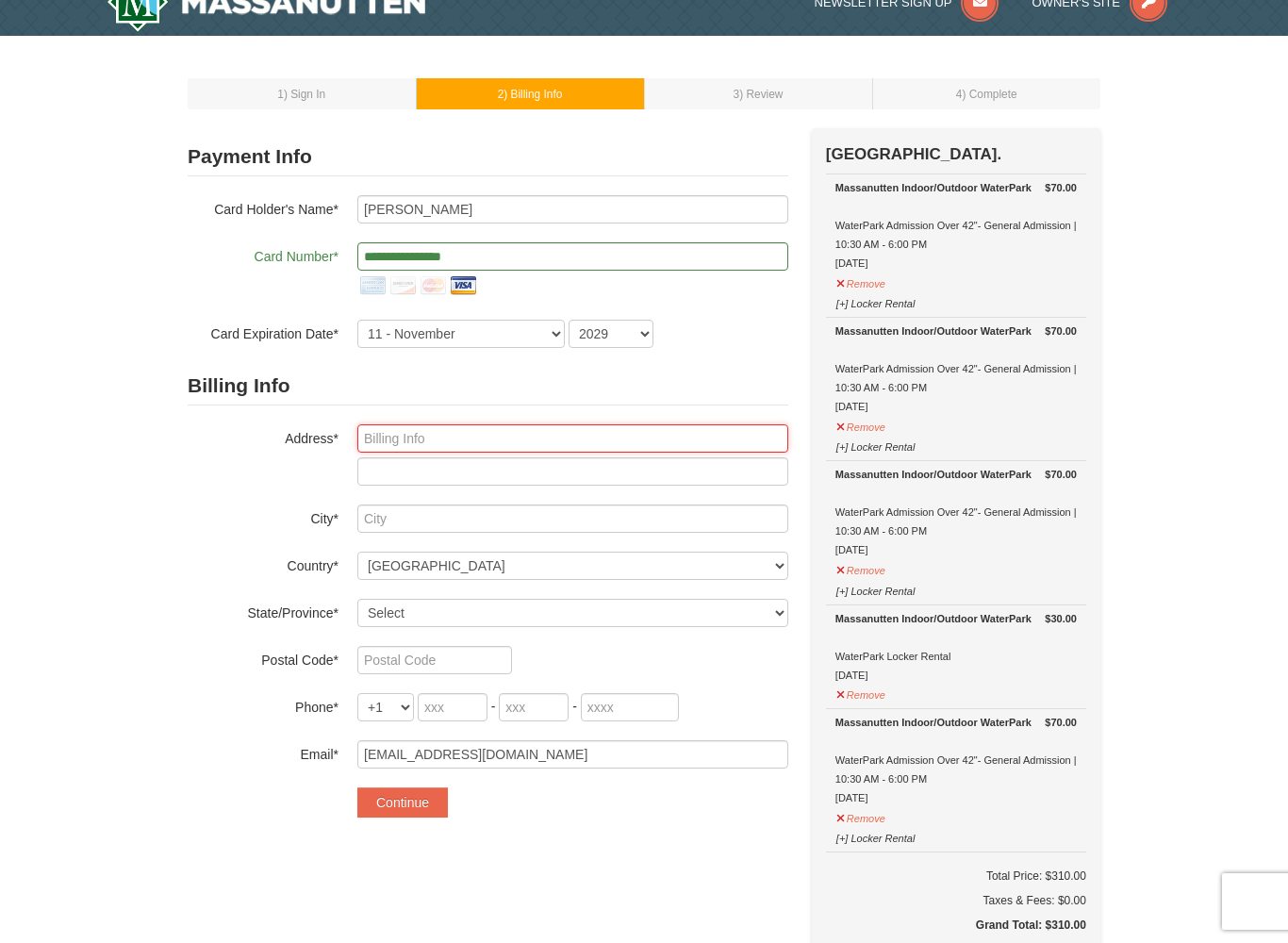 click at bounding box center (572, 438) 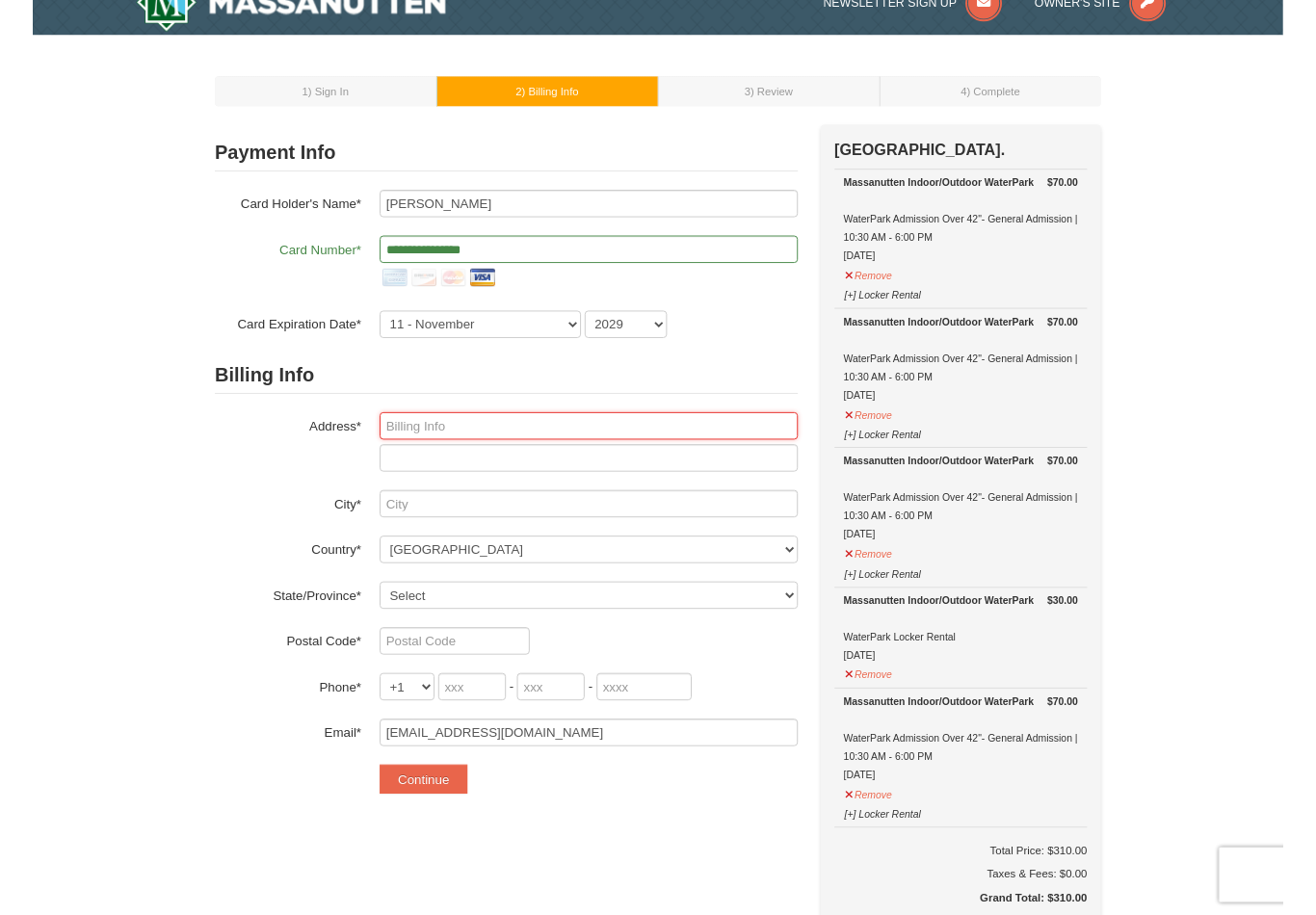 scroll, scrollTop: 30, scrollLeft: 0, axis: vertical 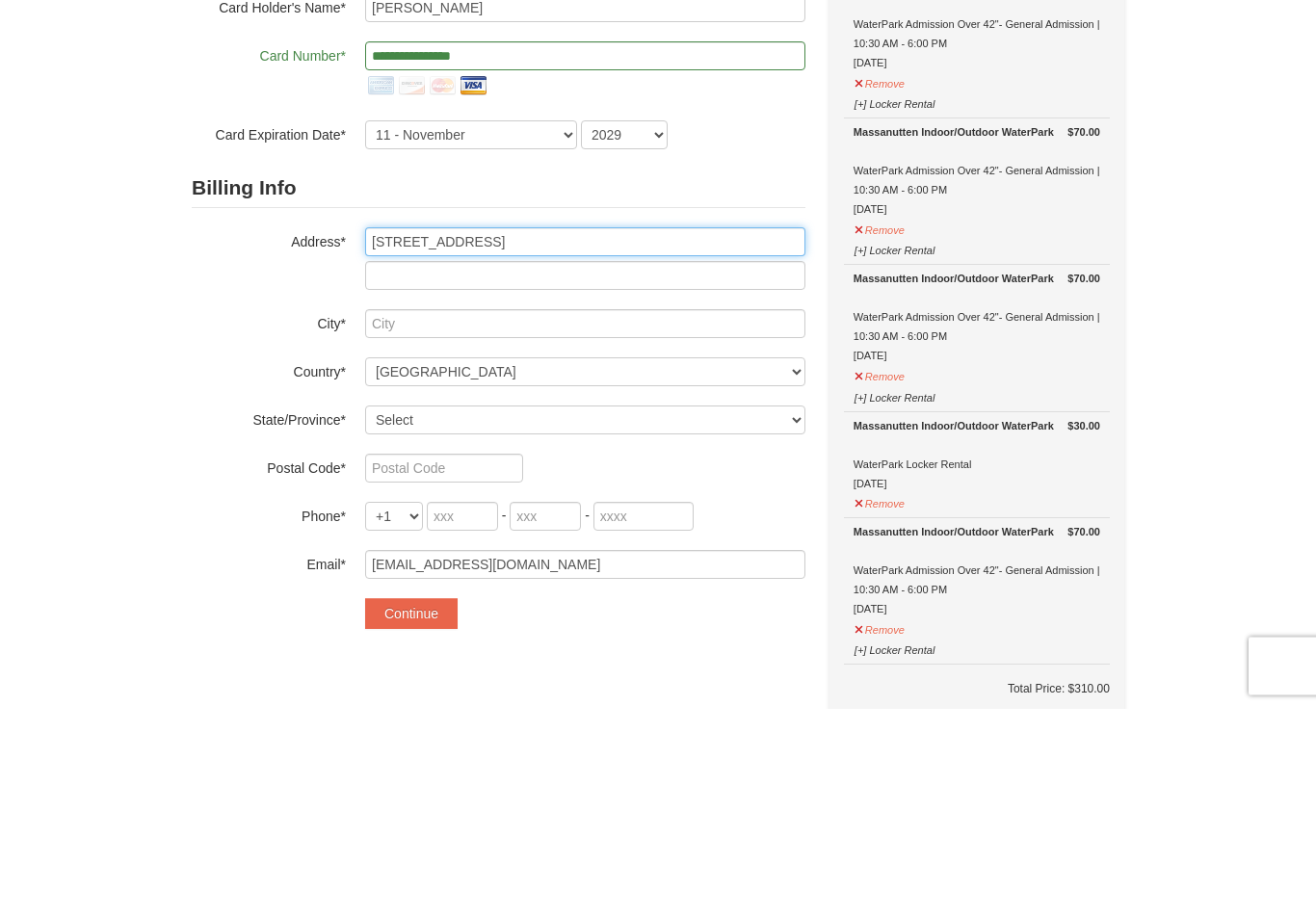 type on "61 Sunset Drive" 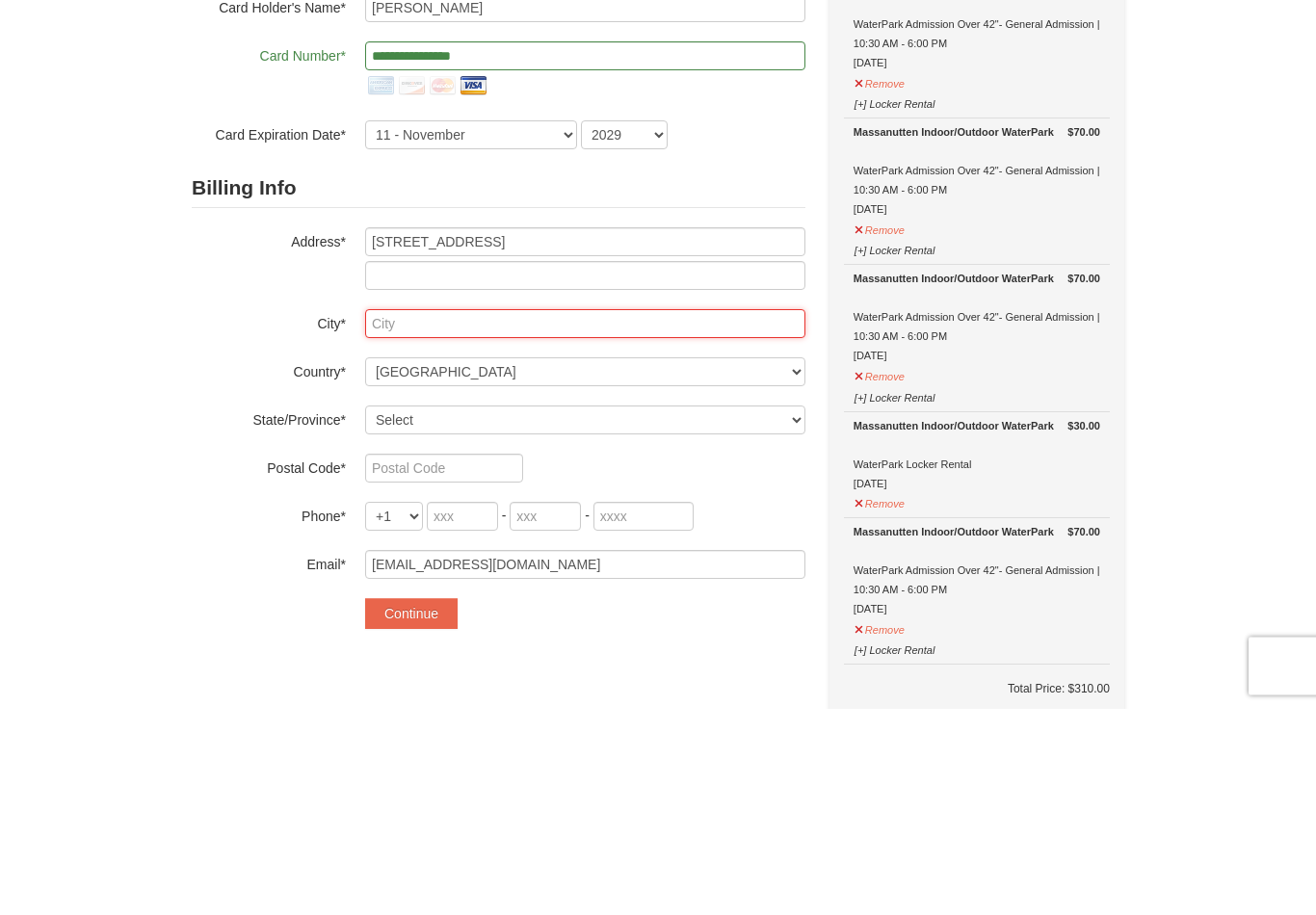 click at bounding box center (585, 531) 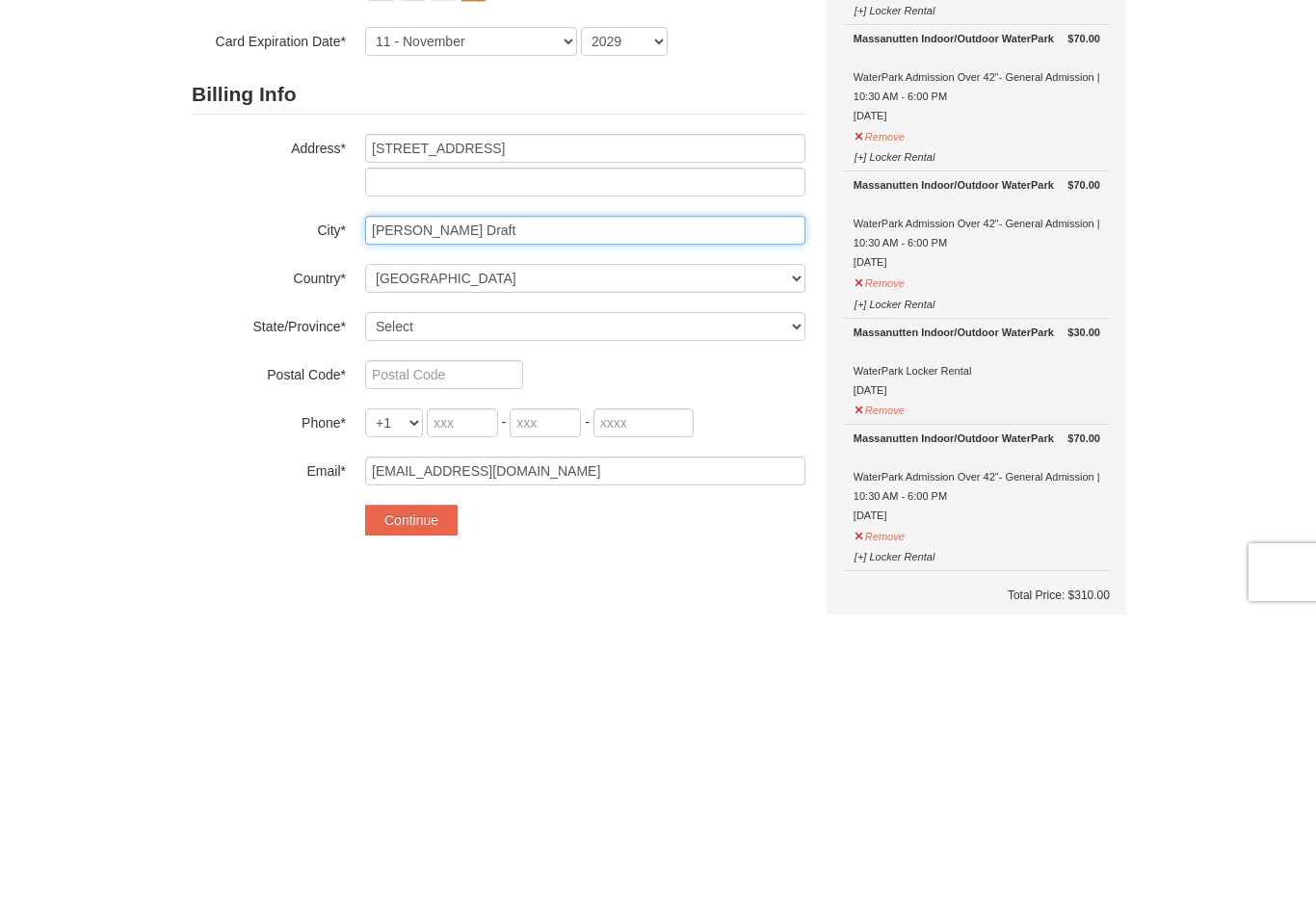 type on "Stuart’s Draft" 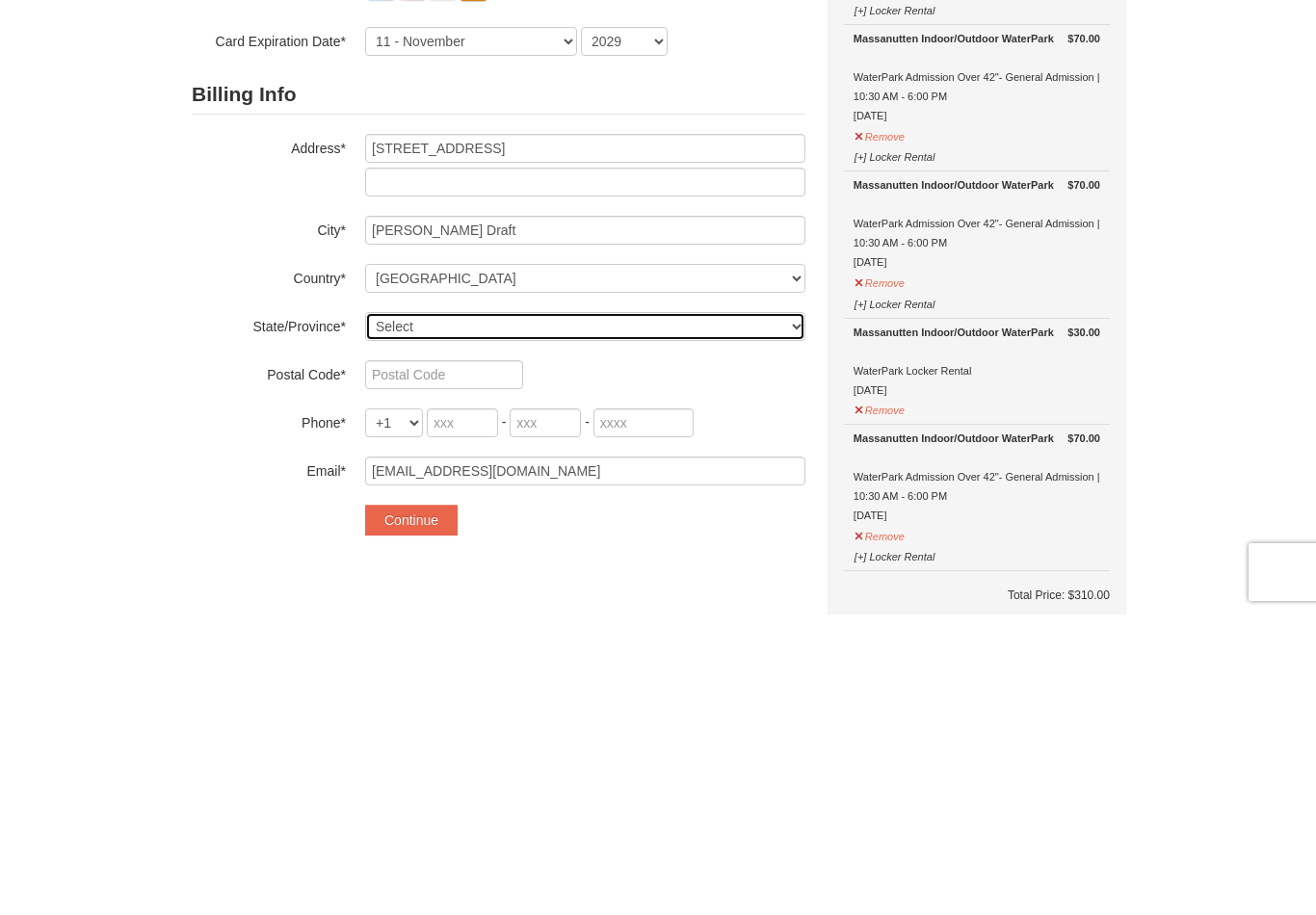 click on "Select Alabama Alaska American Samoa Arizona Arkansas California Colorado Connecticut Delaware District Of Columbia Federated States Of Micronesia Florida Georgia Guam Hawaii Idaho Illinois Indiana Iowa Kansas Kentucky Louisiana Maine Marshall Islands Maryland Massachusetts Michigan Minnesota Mississippi Missouri Montana Nebraska Nevada New Hampshire New Jersey New Mexico New York North Carolina North Dakota Northern Mariana Islands Ohio Oklahoma Oregon Palau Pennsylvania Puerto Rico Rhode Island South Carolina South Dakota Tennessee Texas Utah Vermont Virgin Islands Virginia Washington West Virginia Wisconsin Wyoming" at bounding box center [585, 627] 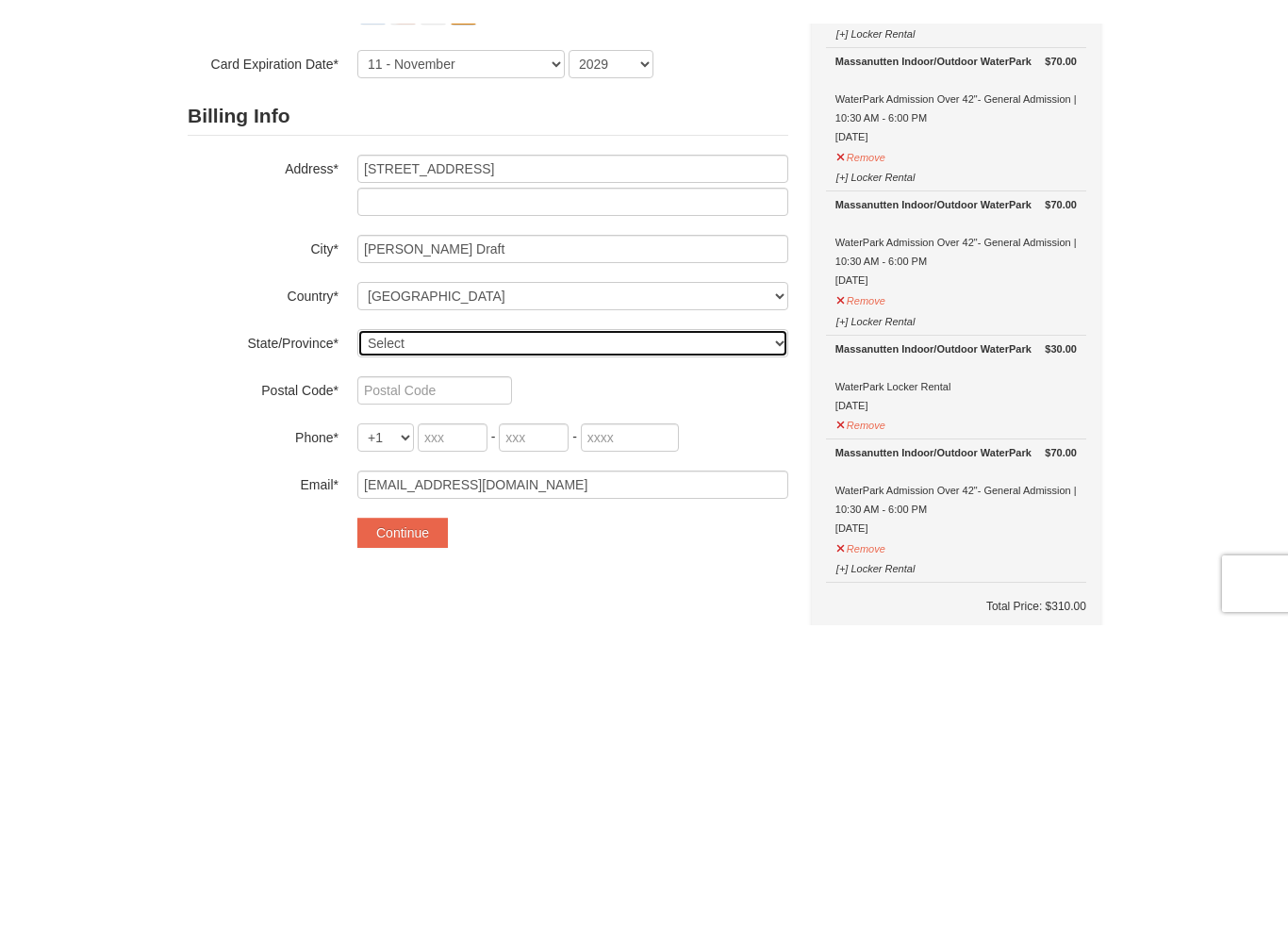 scroll, scrollTop: 324, scrollLeft: 0, axis: vertical 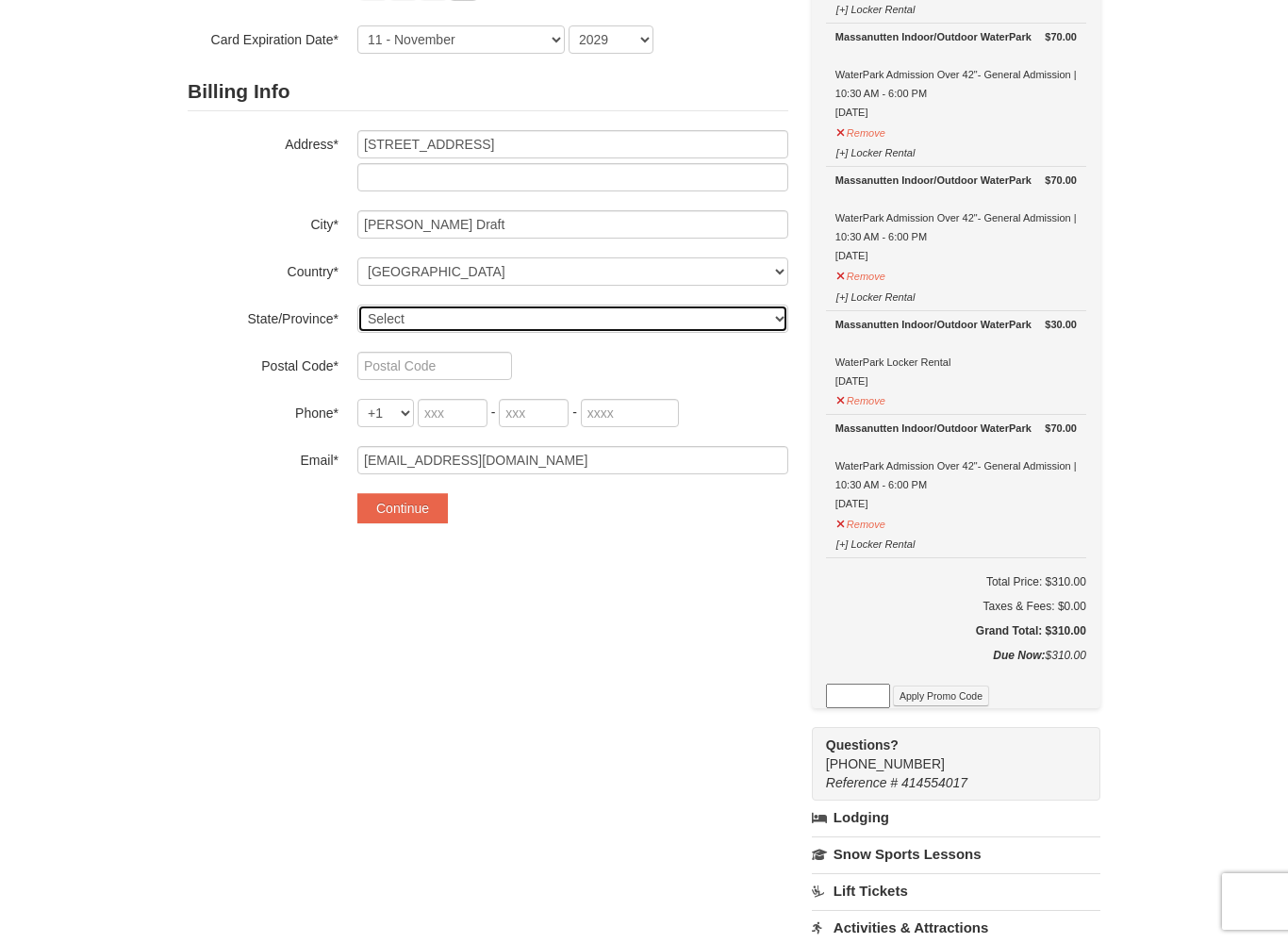 select on "VA" 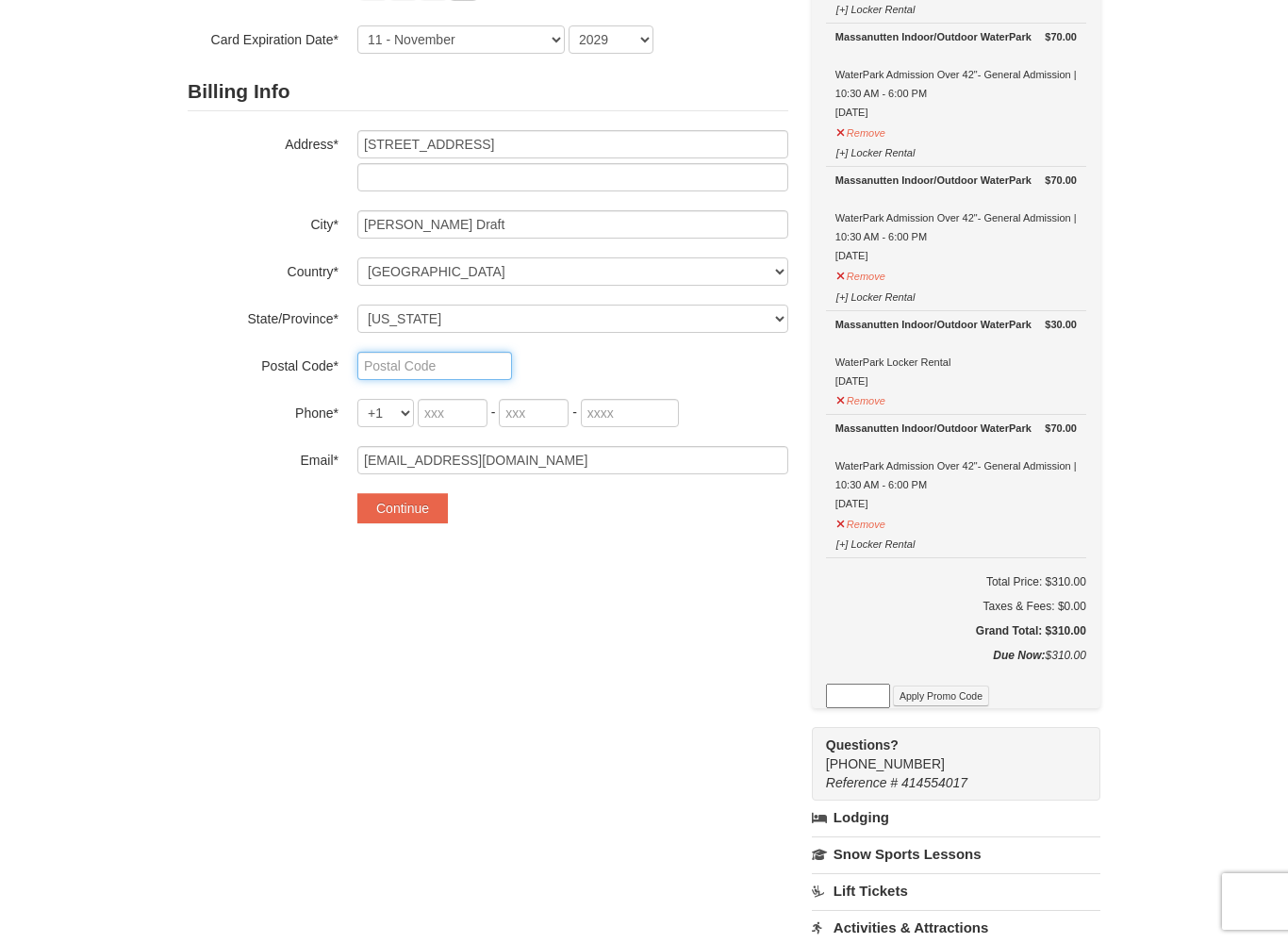 click at bounding box center [435, 366] 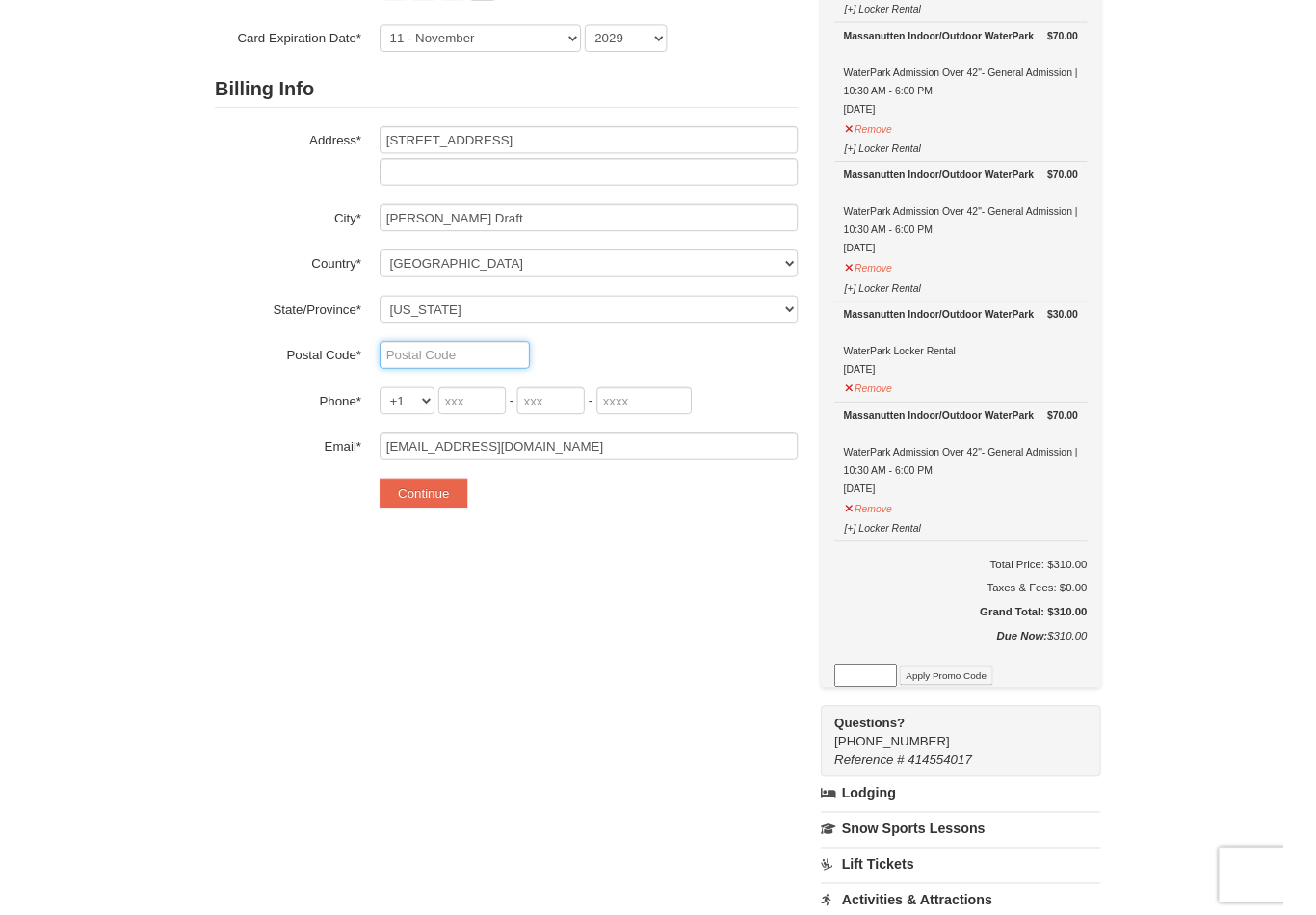 scroll, scrollTop: 330, scrollLeft: 0, axis: vertical 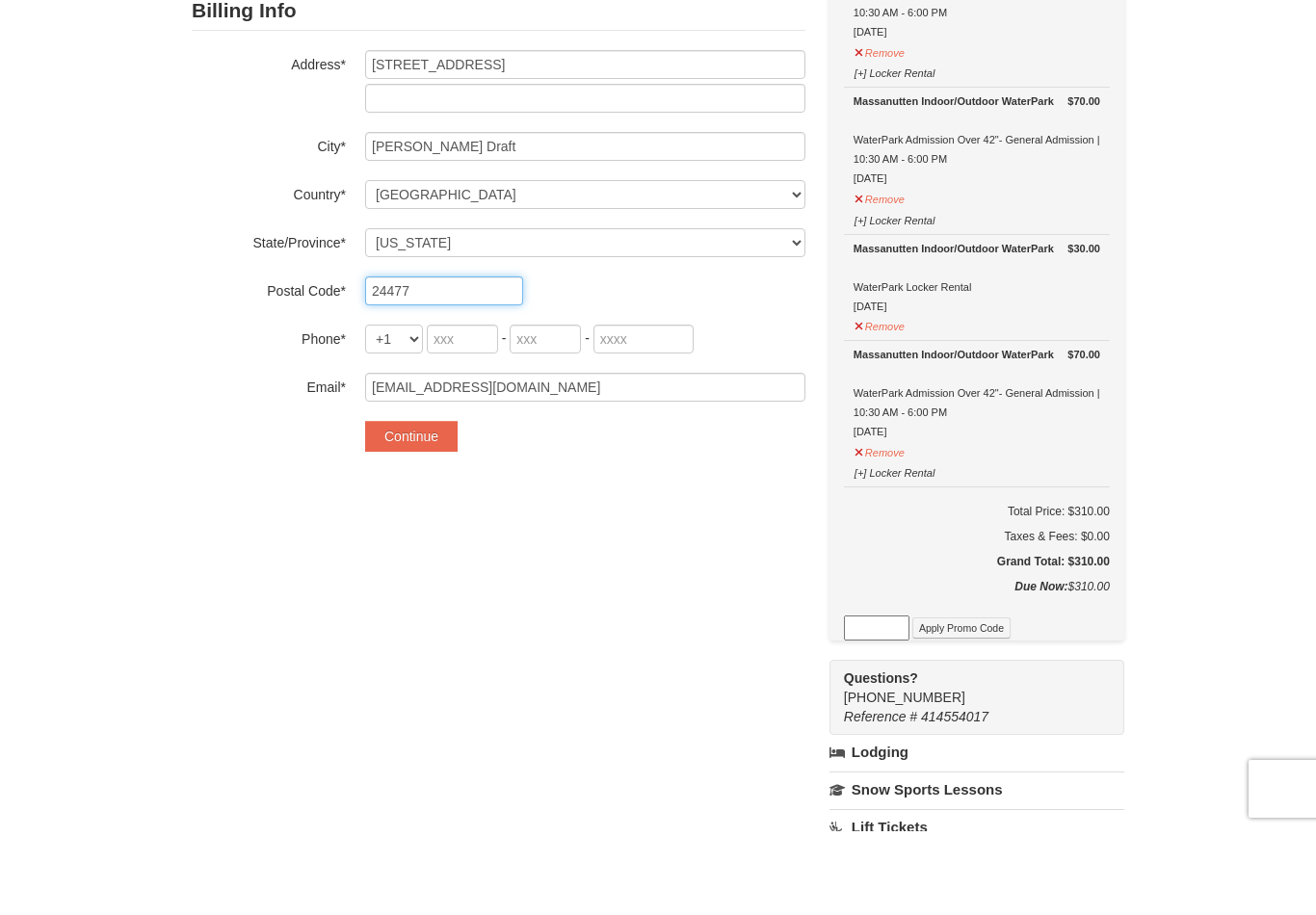 type on "24477" 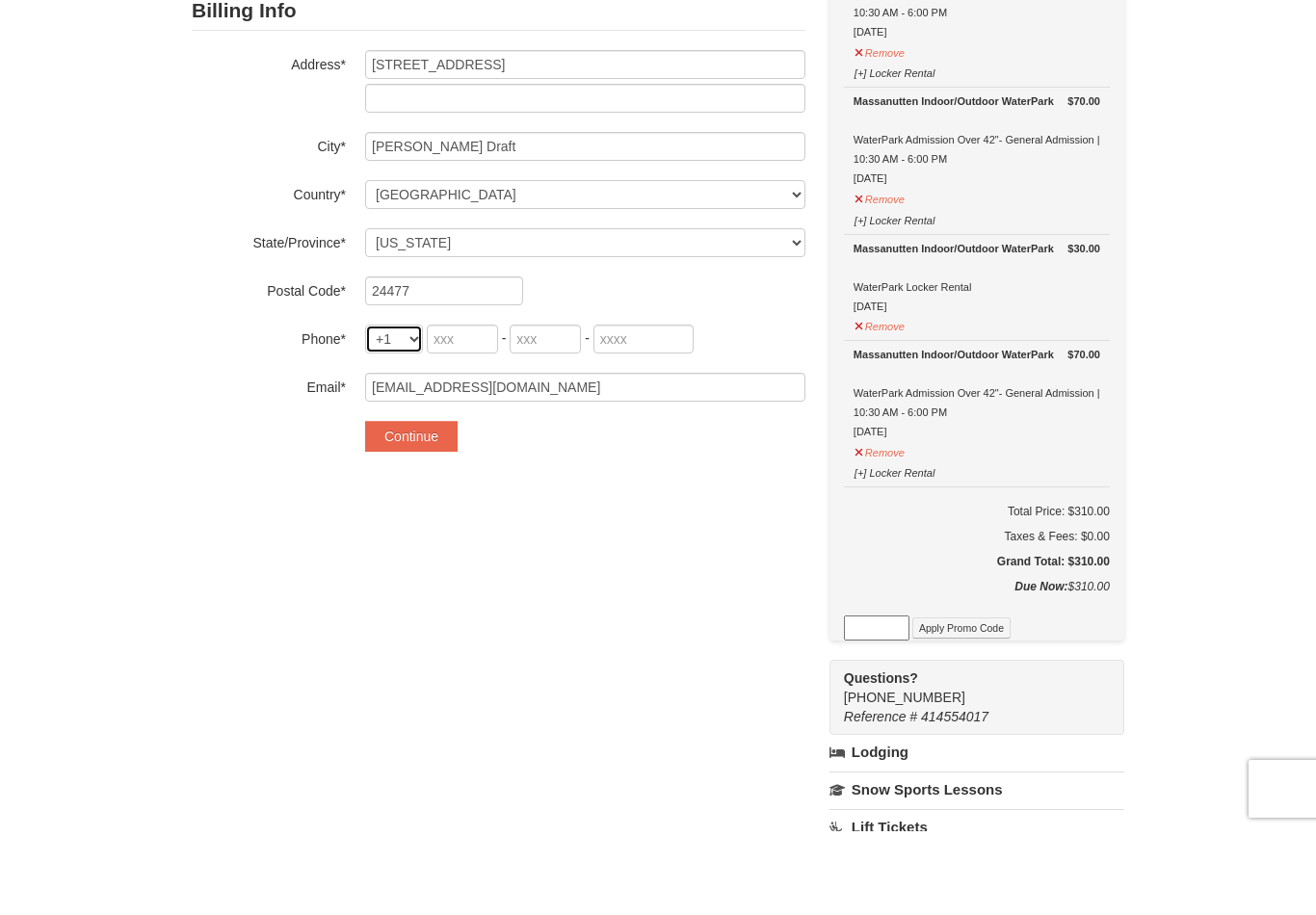 click on "+1 +20 +212 +213 +216 +218 +220 +221 +222 +223 +224 +225 +226 +227 +228 +229 +230 +231 +232 +233 +234 +235 +236 +237 +238 +239 +240 +241 +242 +243 +244 +245 +246 +248 +249 +250 +251 +252 +253 +254 +255 +256 +257 +258 +260 +261 +262 +263 +264 +265 +266 +267 +268 +269 +27 +290 +291 +297 +298 +299 +30 +31 +32 +33 +34 +345 +350 +351 +352 +353 +354 +355 +356 +357 +358 +359 +36 +370 +371 +372 +373 +374 +375 +376 +377 +378 +380 +381 +385 +386 +387 +389 +39 +40 +41 +420 +421 +423 +43 +44 +45 +46 +47 +473 +48 +49 +500 +501 +502 +503 +504 +505 +506 +507 +508 +509 +51 +52 +53 +54 +55 +56 +57 +58 +590 +591 +592 +593 +594 +595 +596 +597 +598 +599 +60 +61 +618 +62 +63 +64 +65 +66 +670 +671 +672 +673 +674 +675 +676 +677 +678 +679 +680 +681 +682 +683 +684 +686 +687 +688 +689 +690 +691 +692 +7 +809 +81 +82 +84 +850 +852 +853 +855 +856 +86 +868 +876 +880 +886 +90 +91 +92 +93 +94 +95 +960 +961 +962 +963 +964 +965 +966 +967 +968 +970 +971 +972 +973 +974 +975 +976 +977 +98 +993 +994 +995 +996 +998" at bounding box center [394, 423] 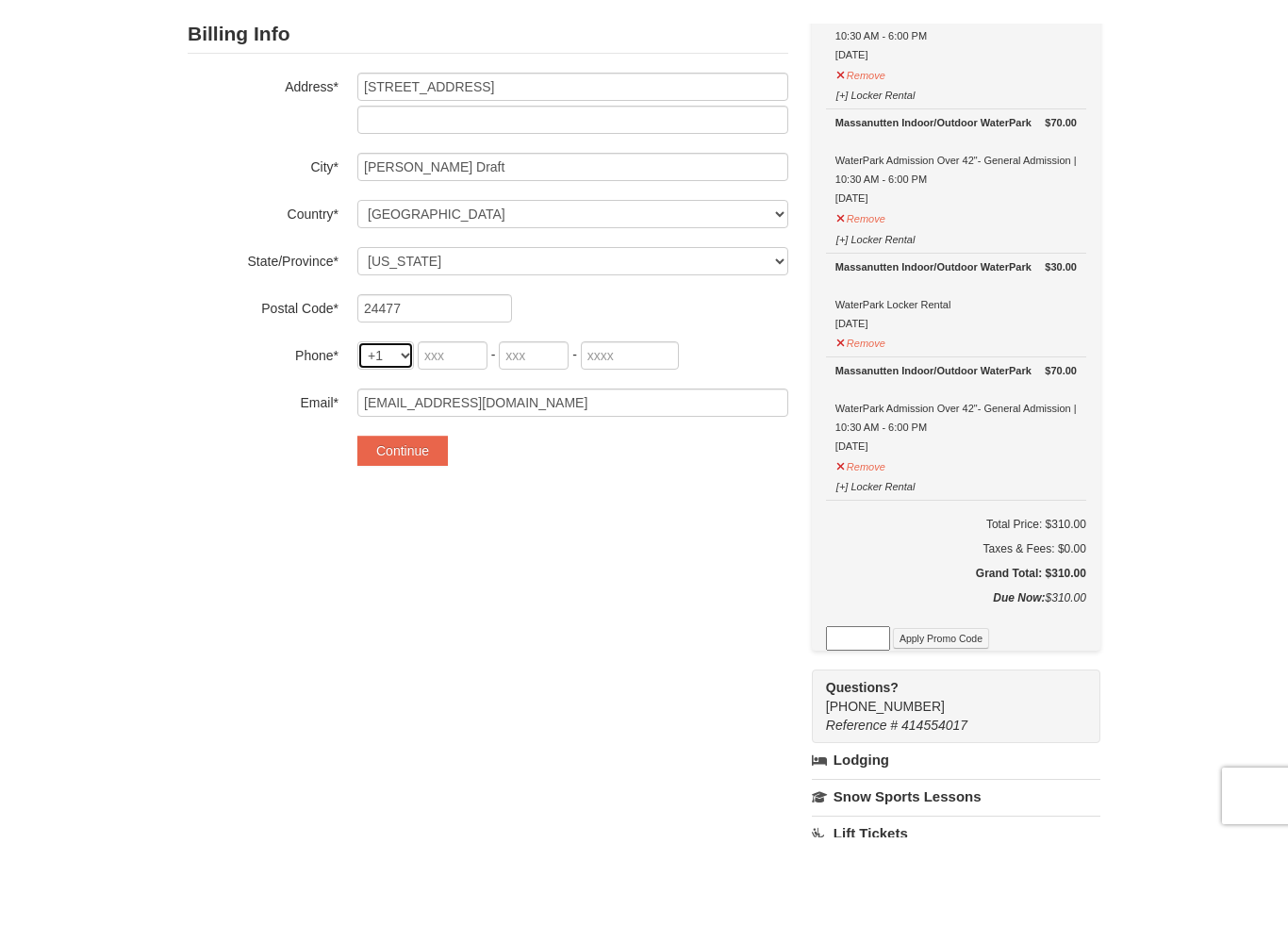 scroll, scrollTop: 406, scrollLeft: 0, axis: vertical 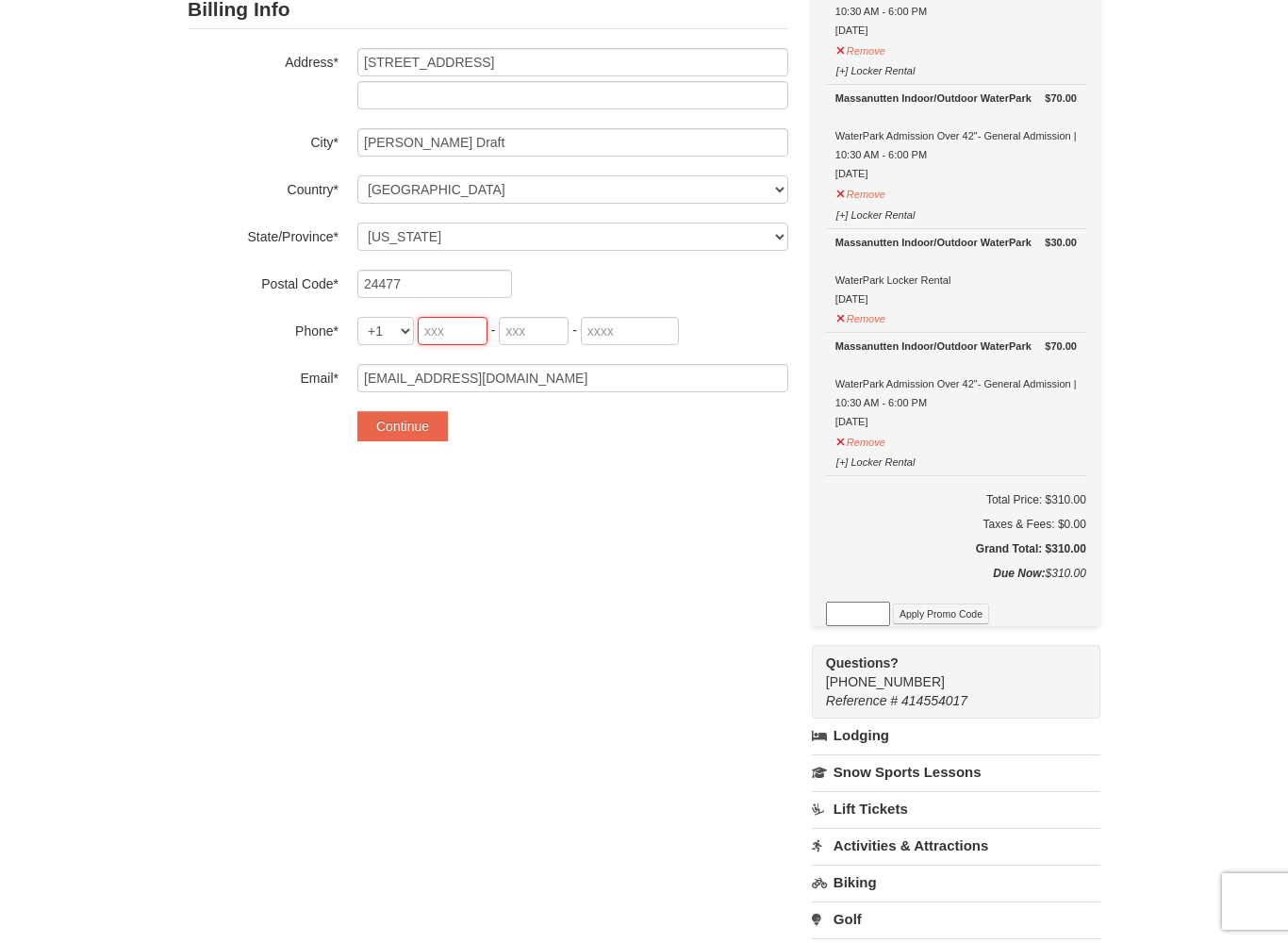 click at bounding box center (453, 331) 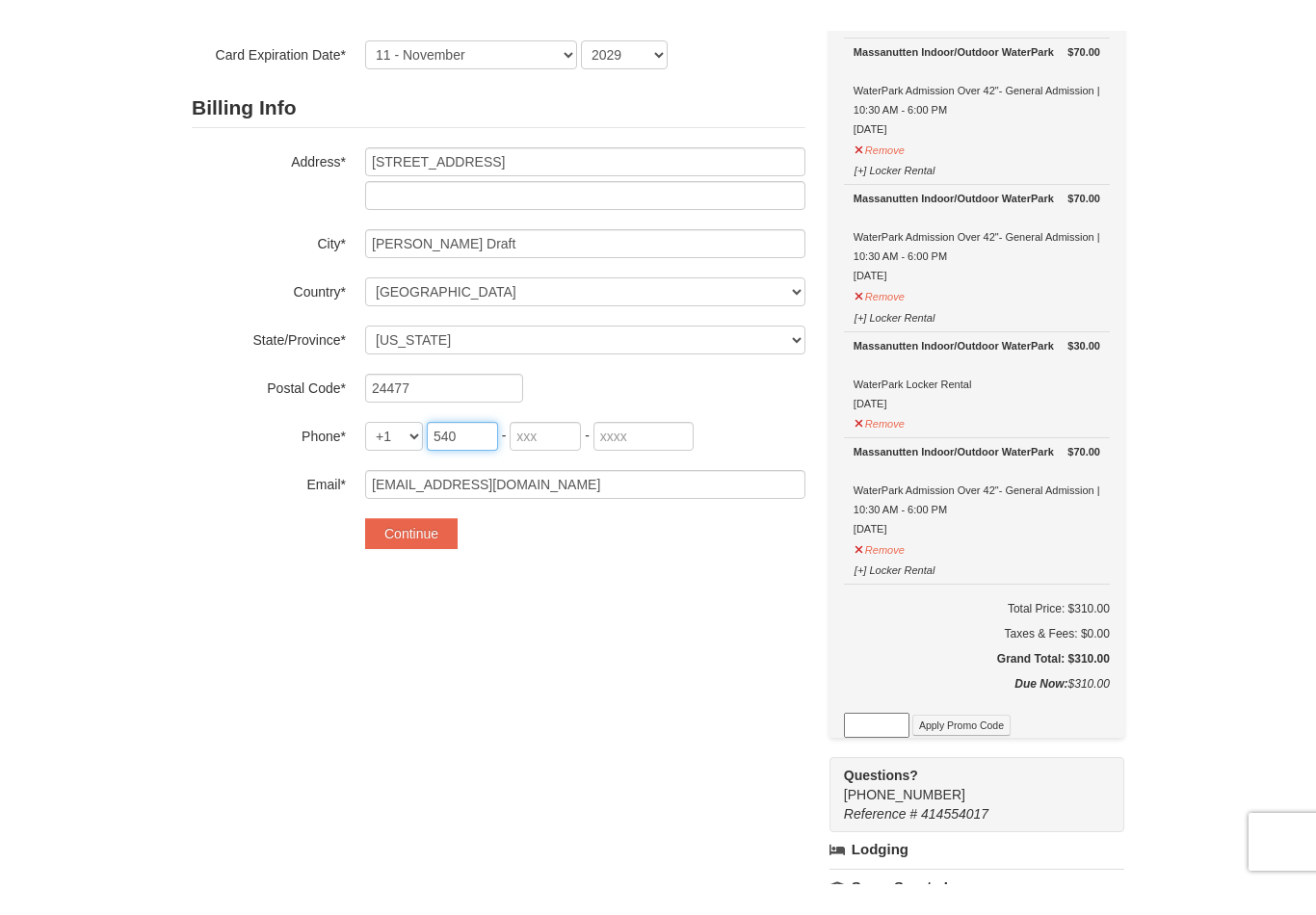 scroll, scrollTop: 342, scrollLeft: 0, axis: vertical 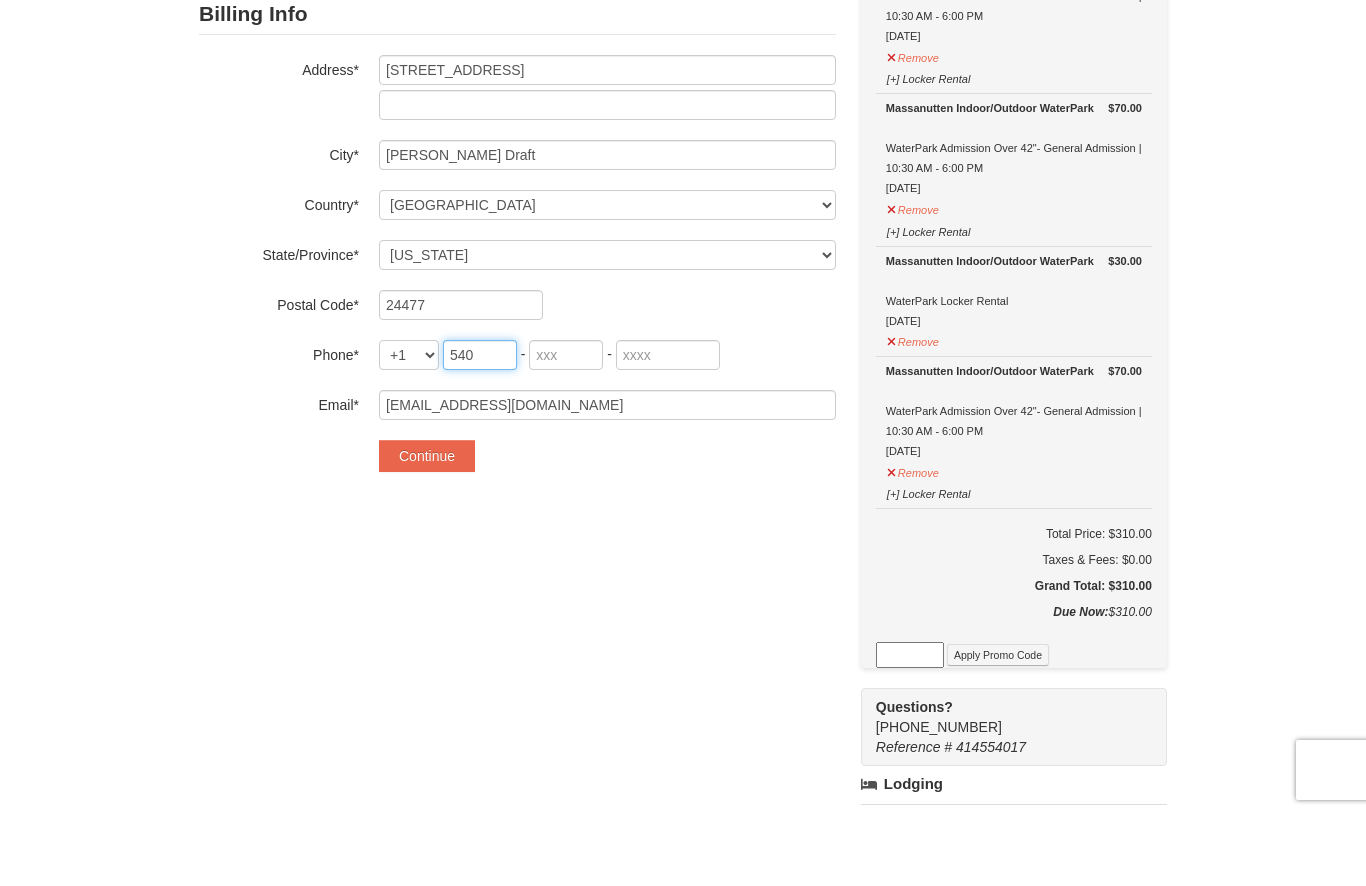 type on "540" 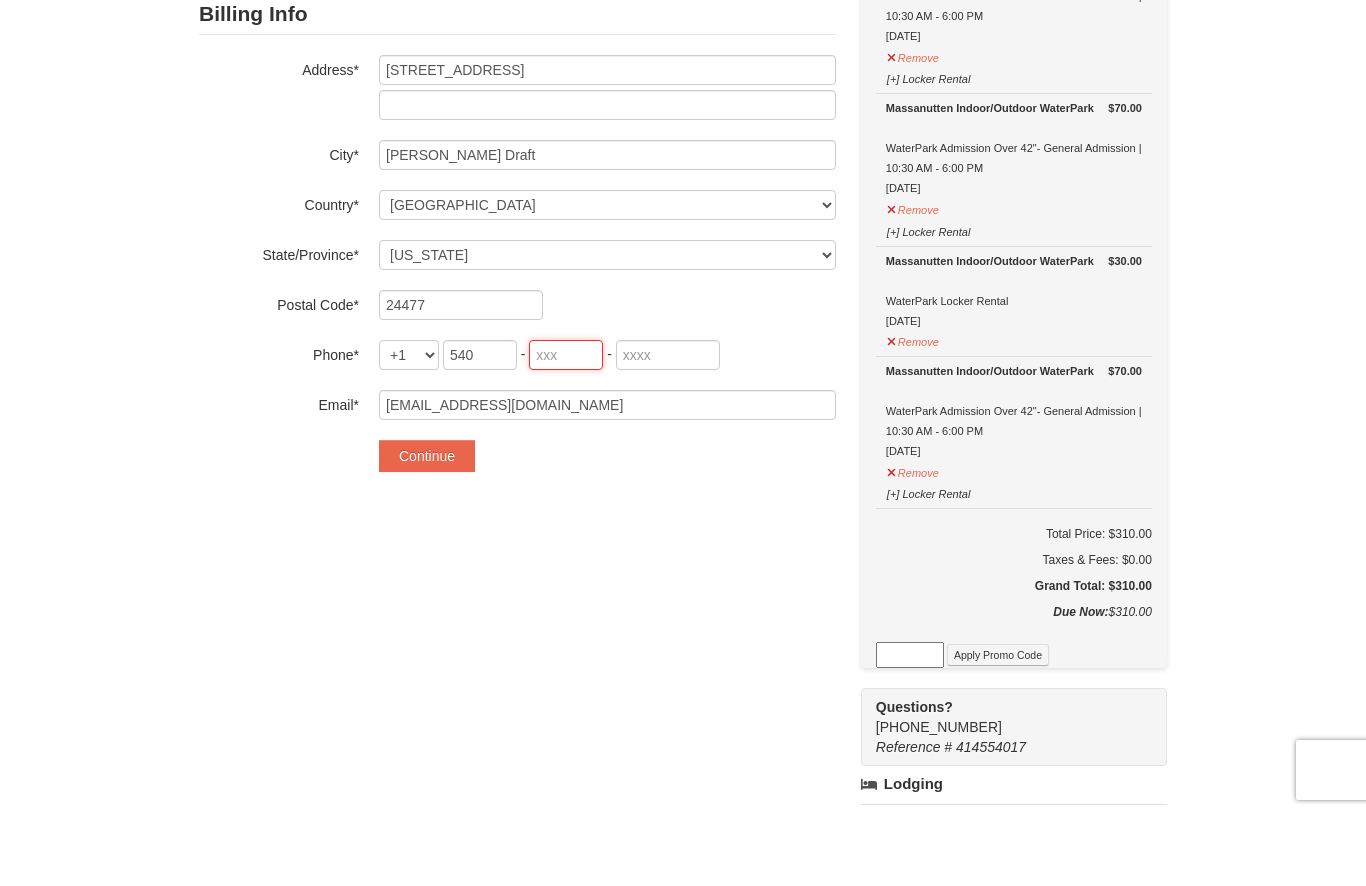 click at bounding box center [566, 427] 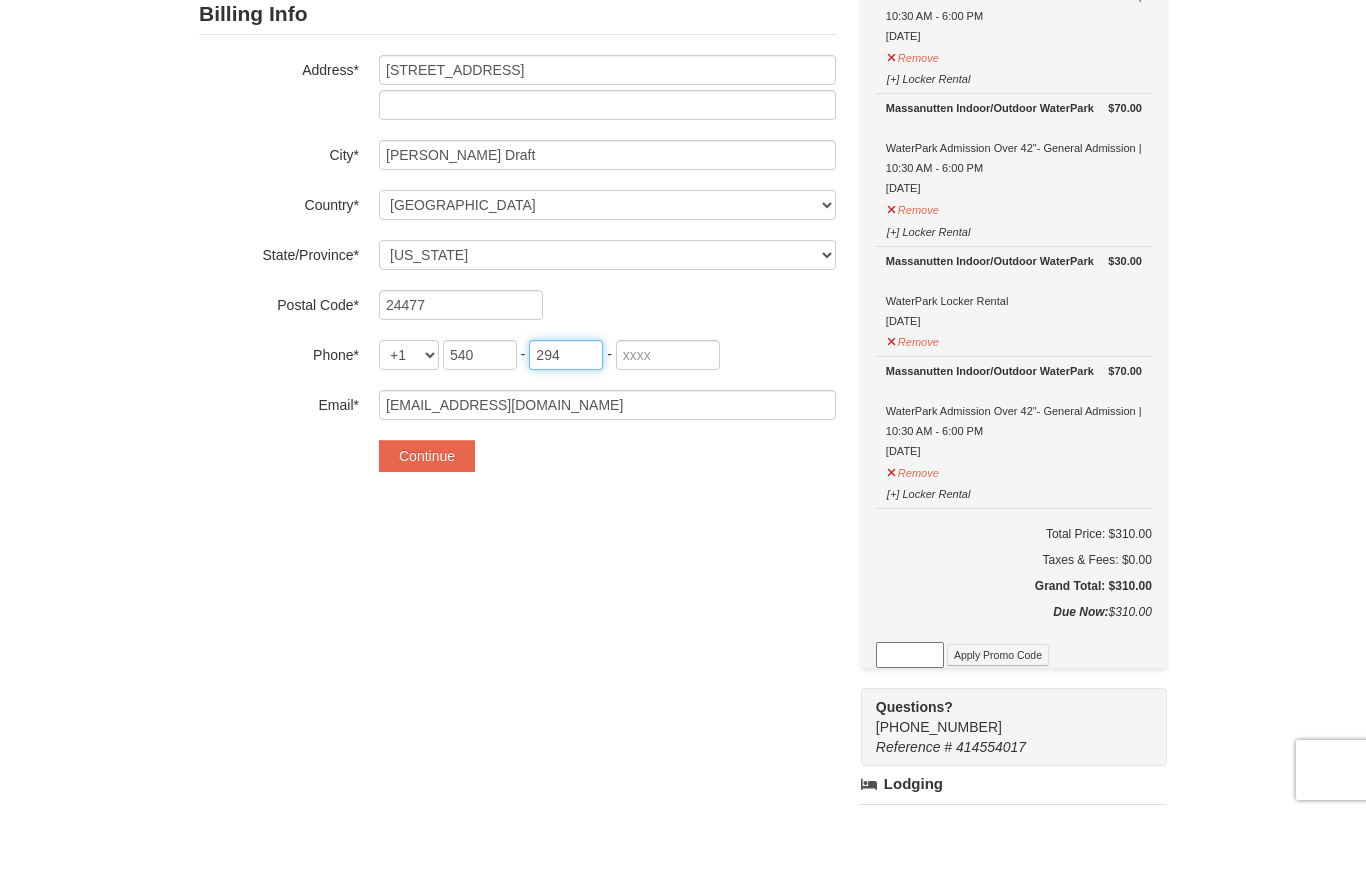 type on "294" 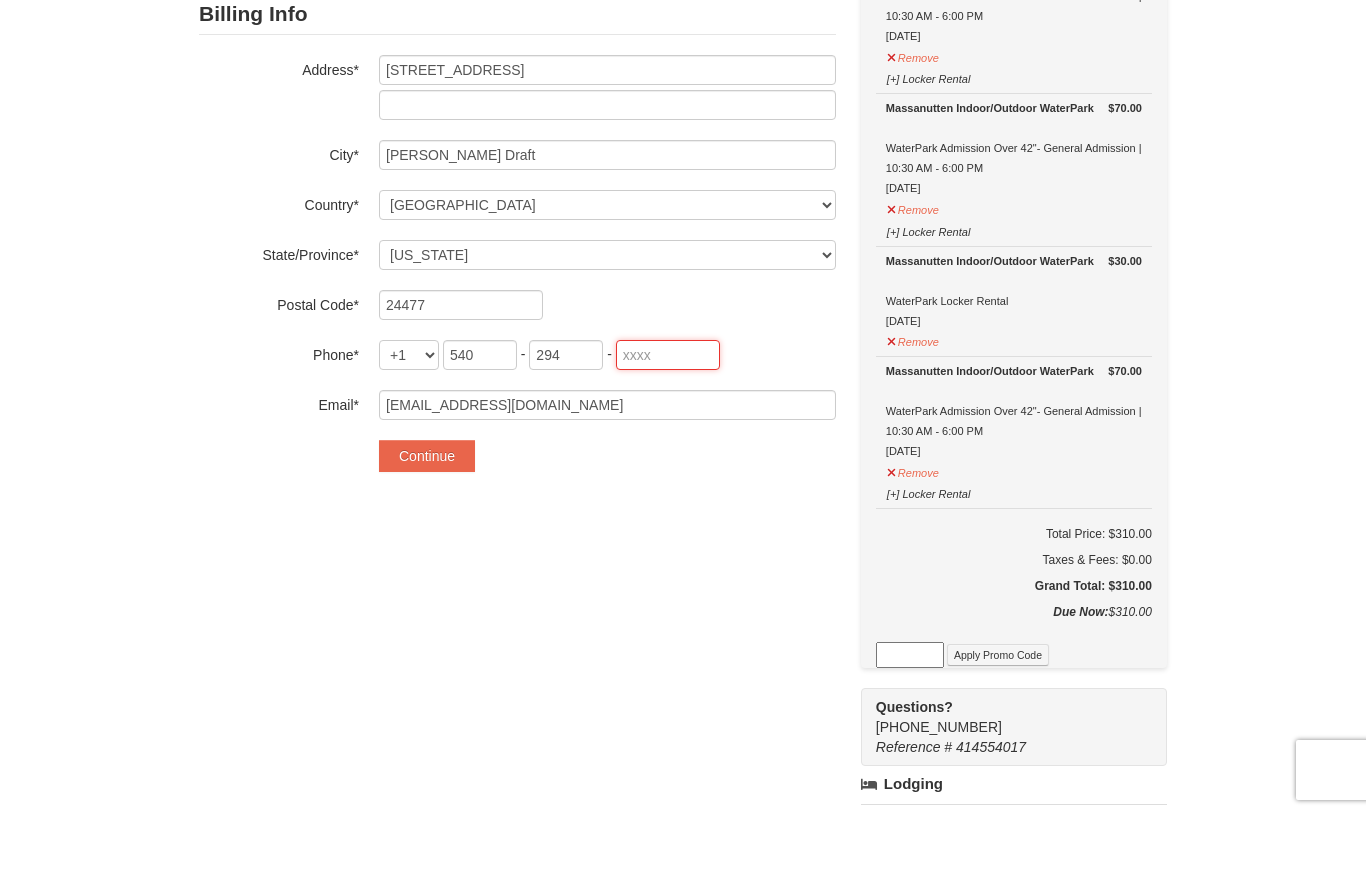 click at bounding box center (668, 427) 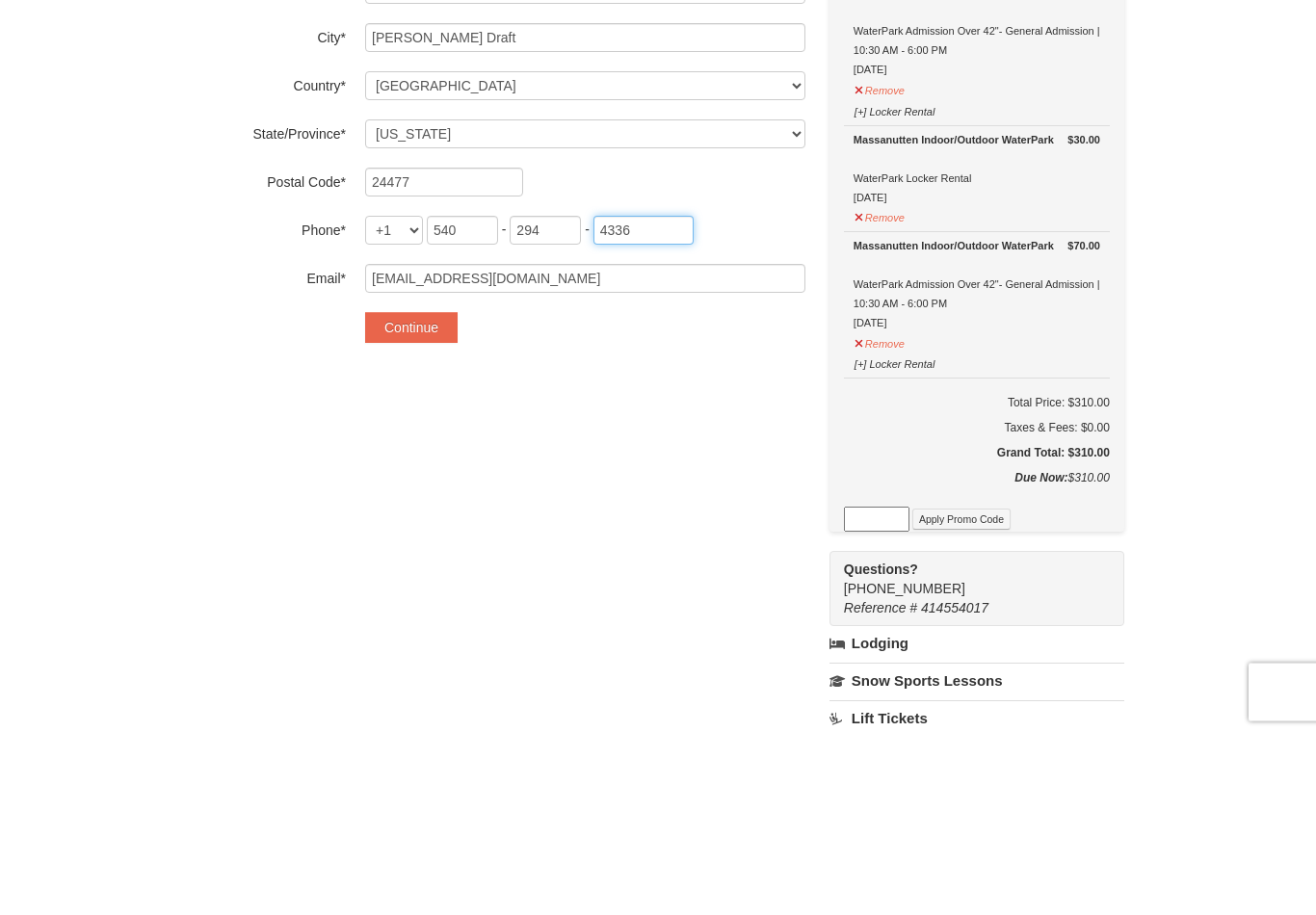 type on "4336" 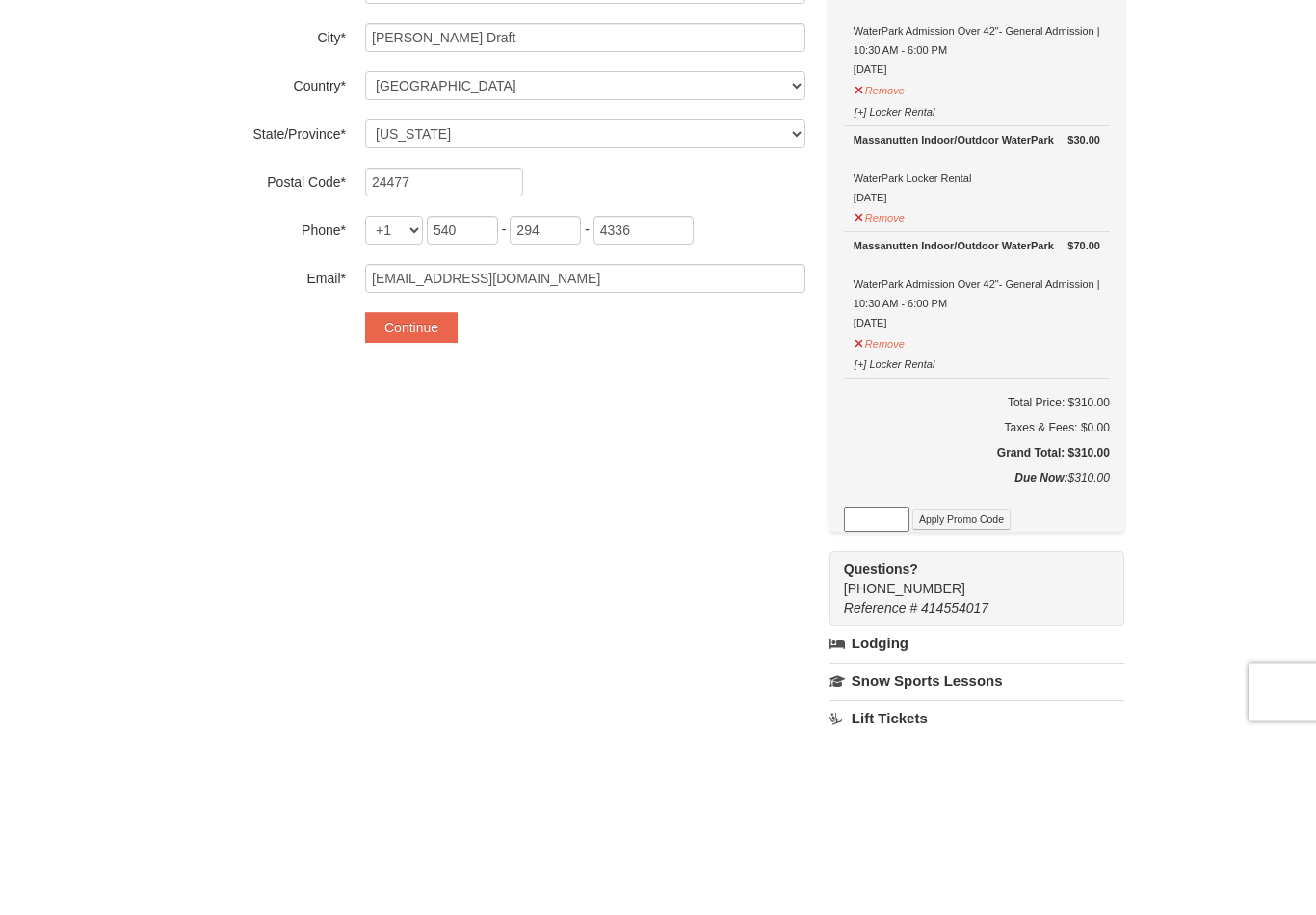 click on "Continue" at bounding box center (411, 509) 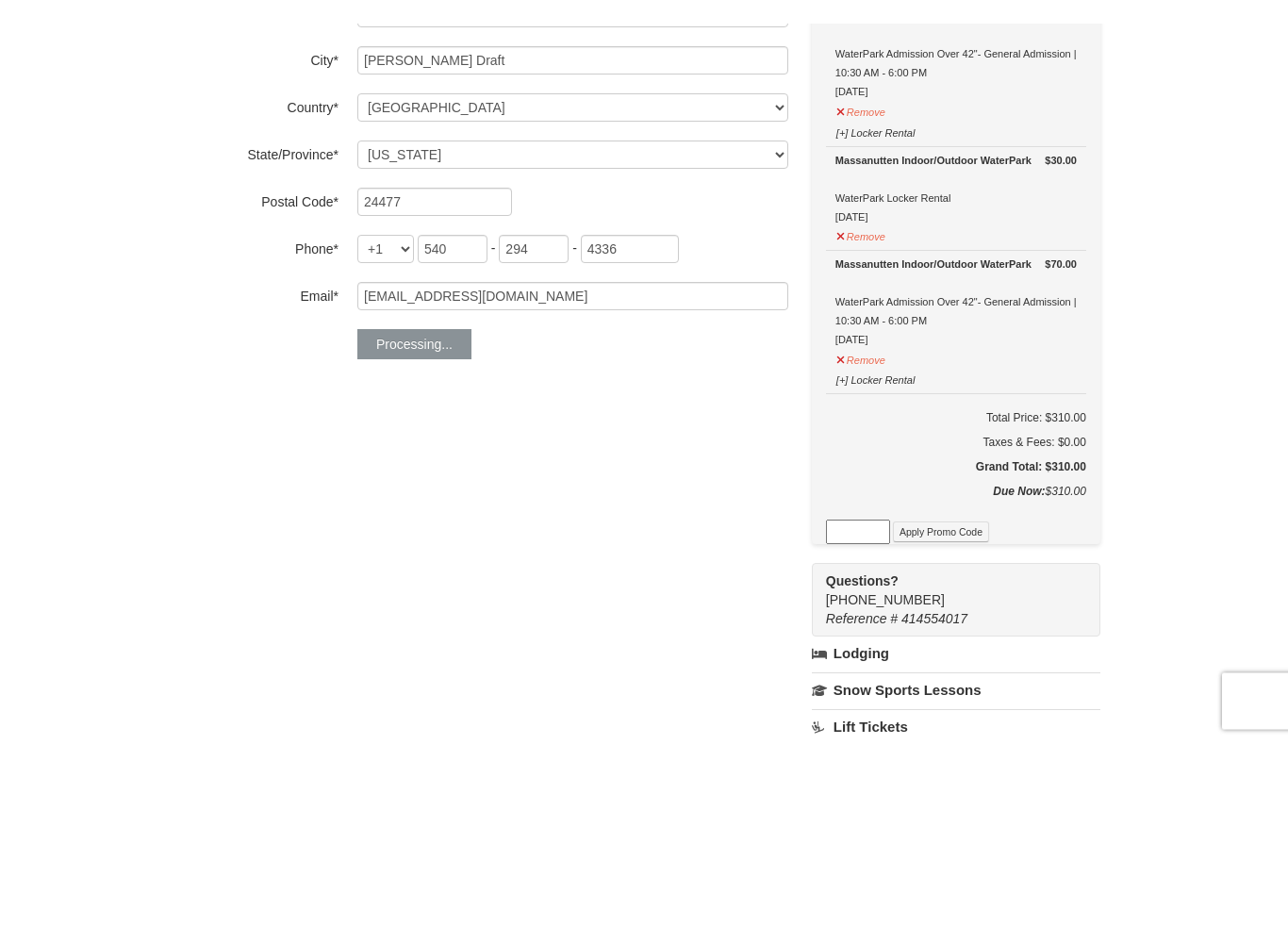 scroll, scrollTop: 512, scrollLeft: 0, axis: vertical 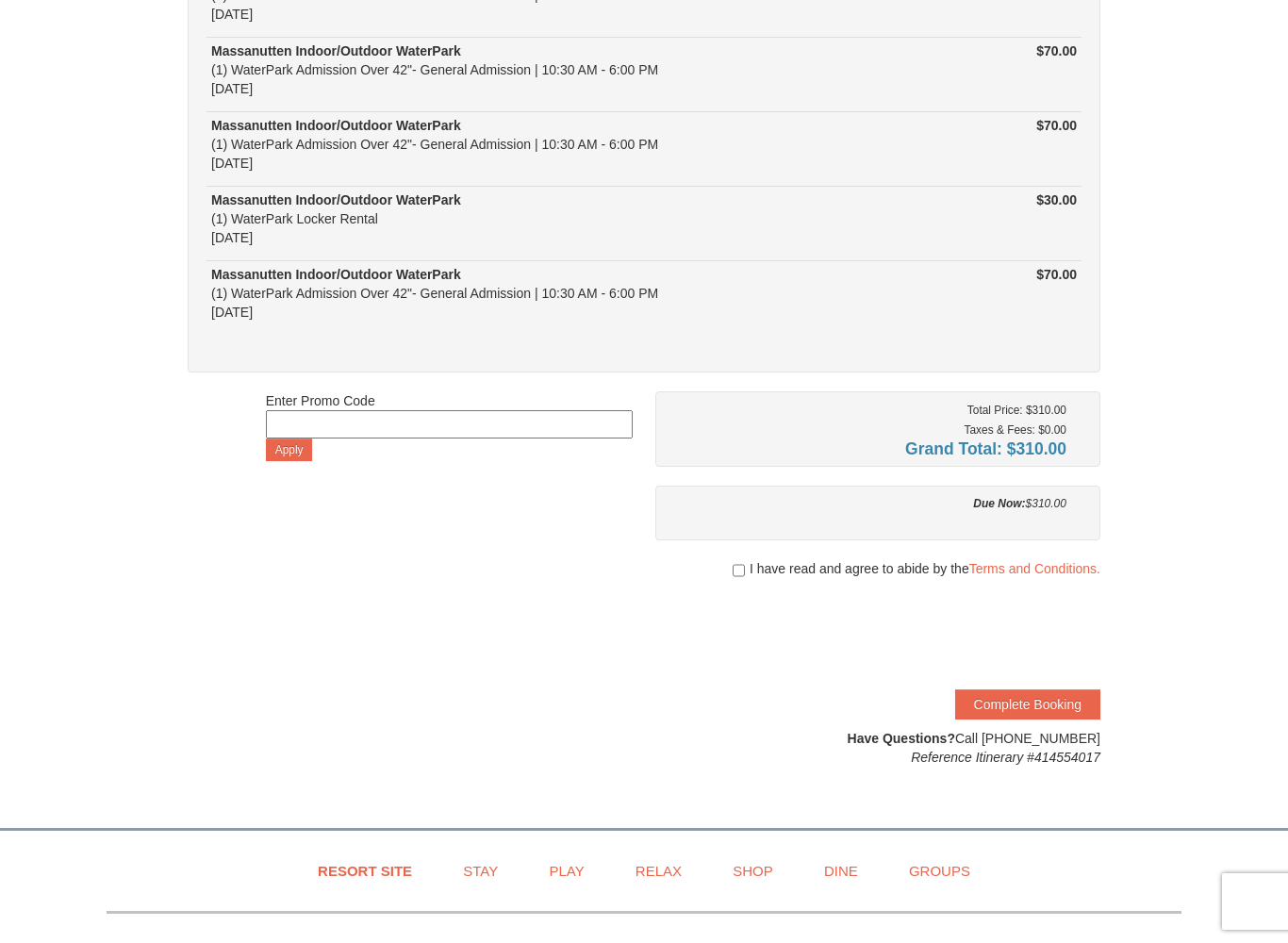 click at bounding box center (738, 571) 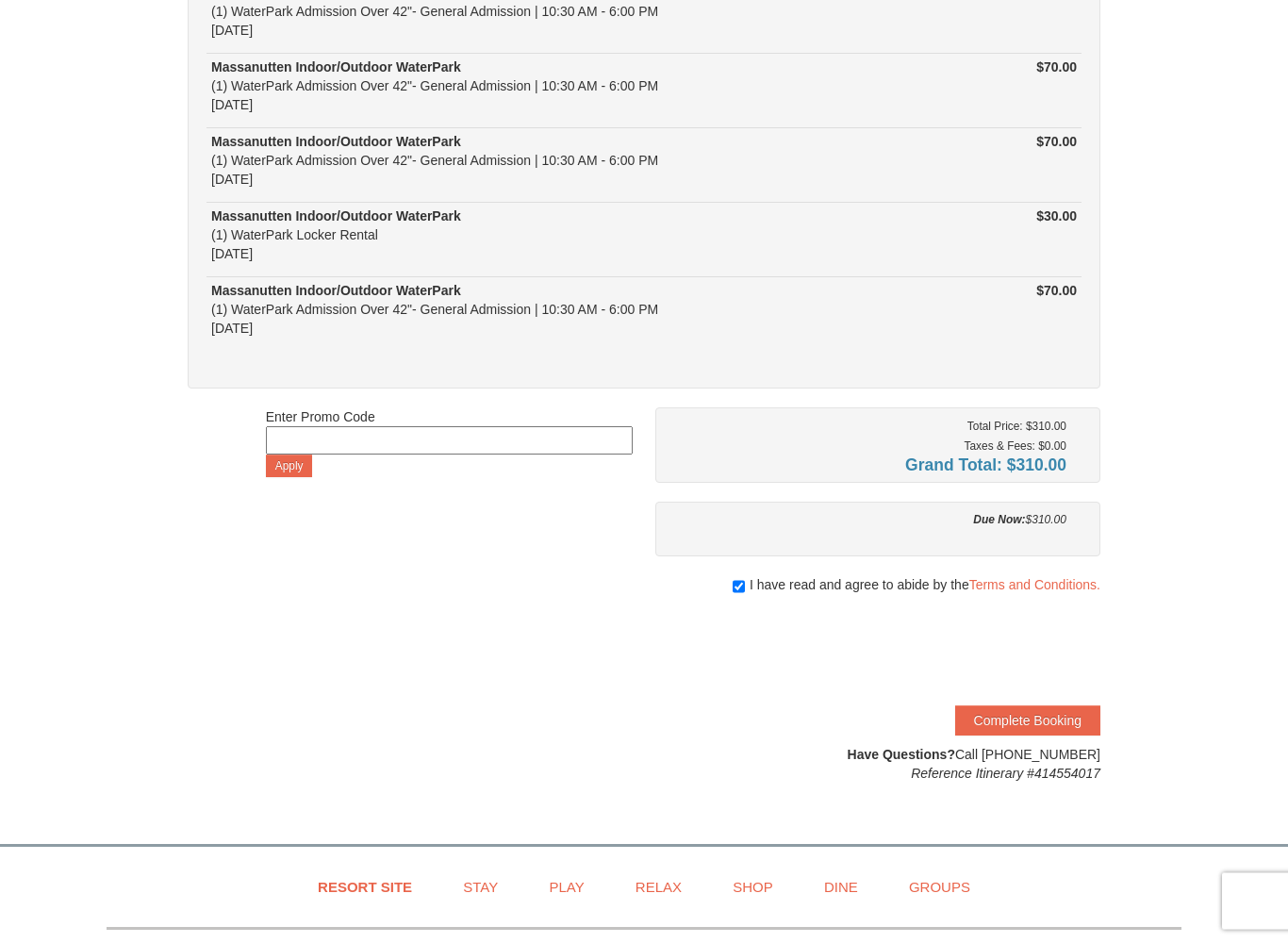 scroll, scrollTop: 239, scrollLeft: 0, axis: vertical 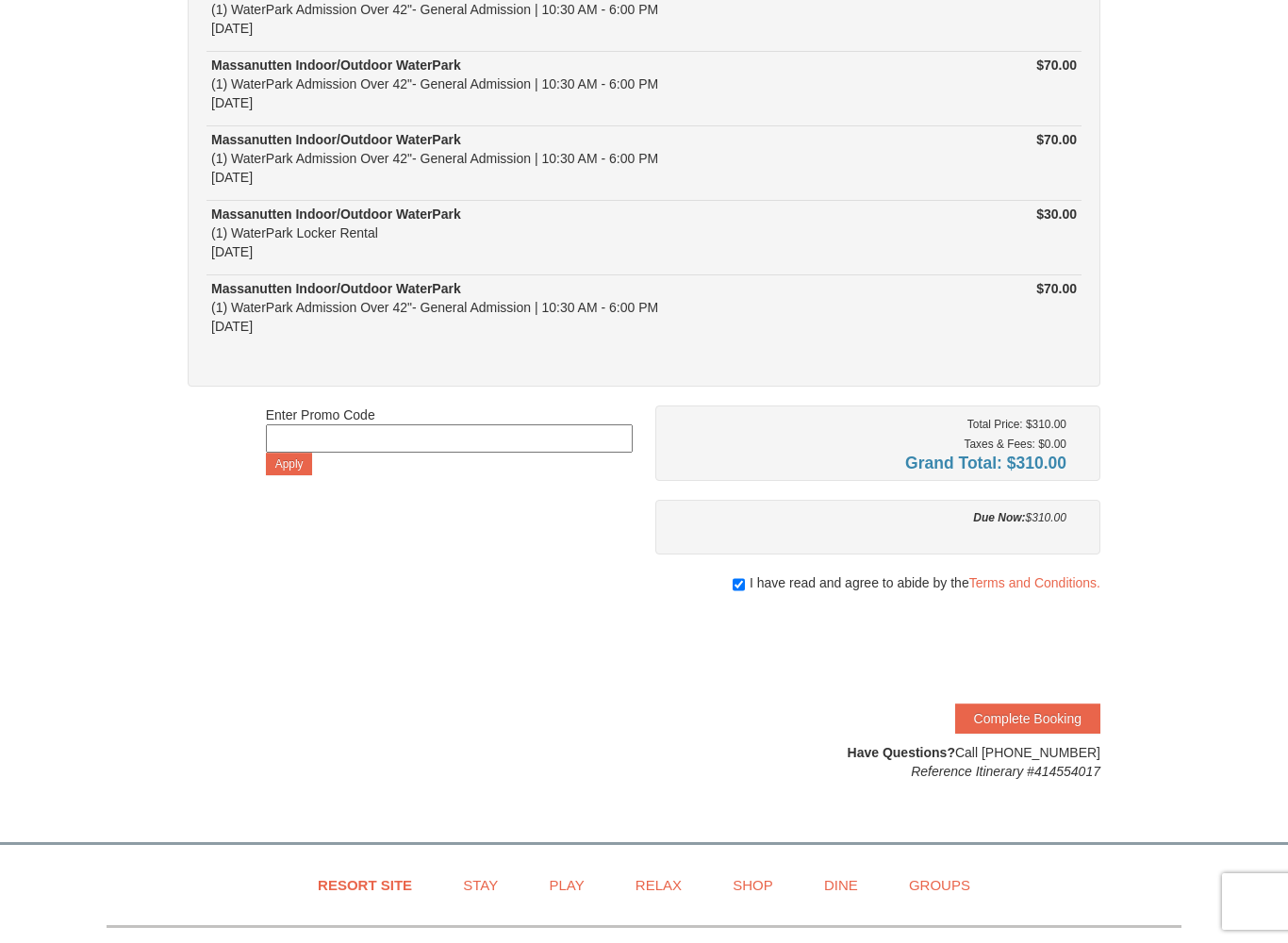 click on "Complete Booking" at bounding box center [1028, 719] 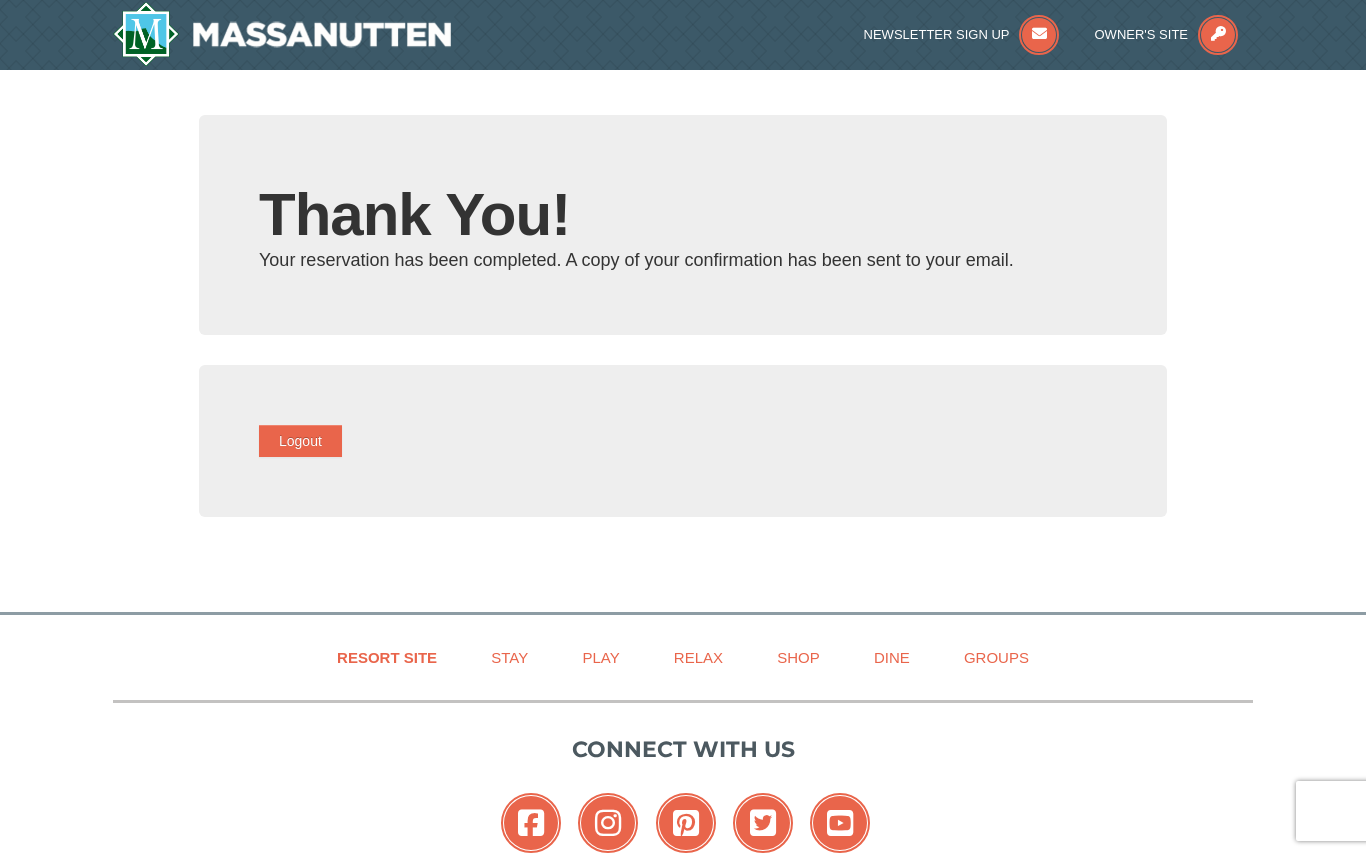 scroll, scrollTop: 0, scrollLeft: 0, axis: both 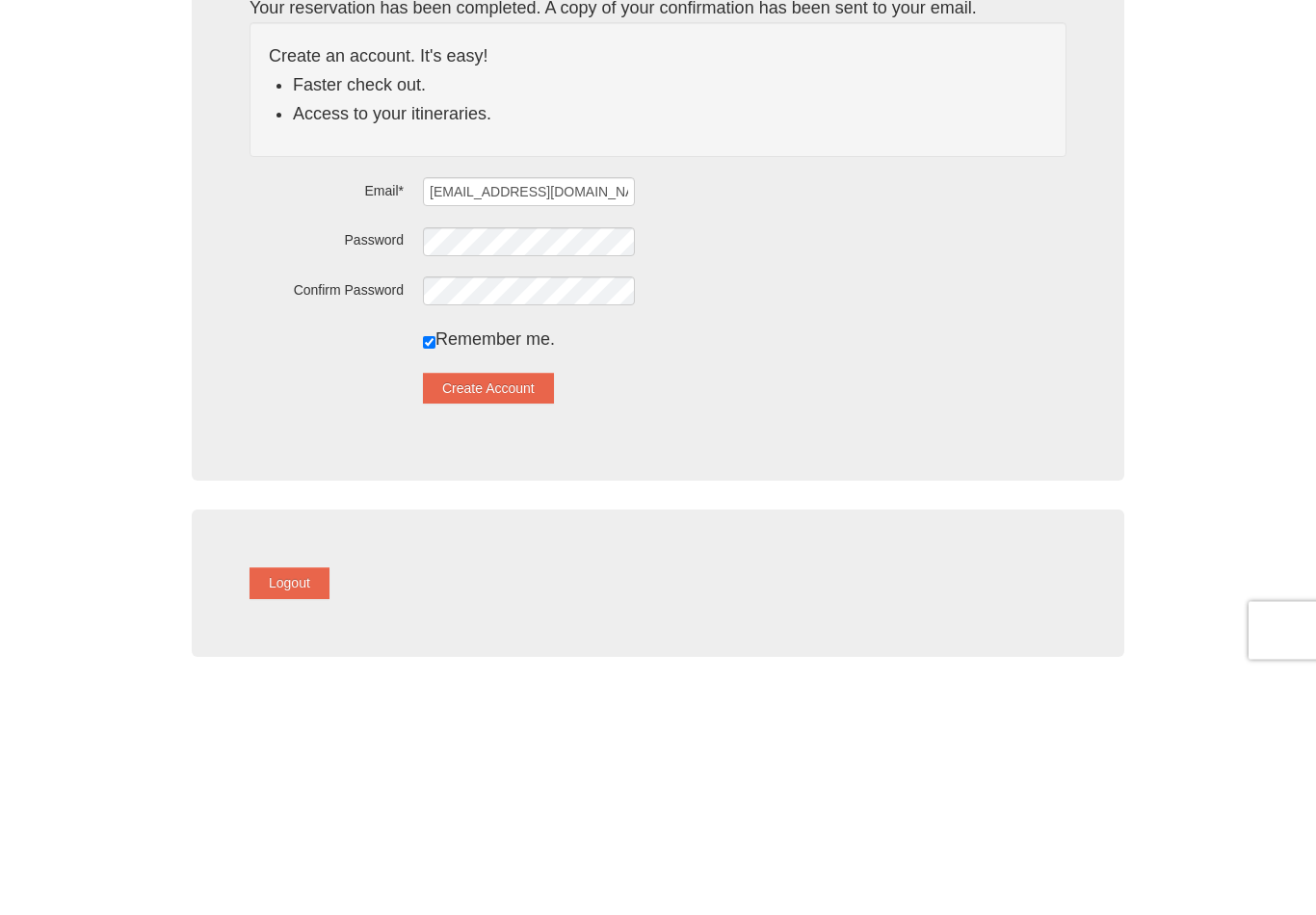 click on "Create Account" at bounding box center (488, 631) 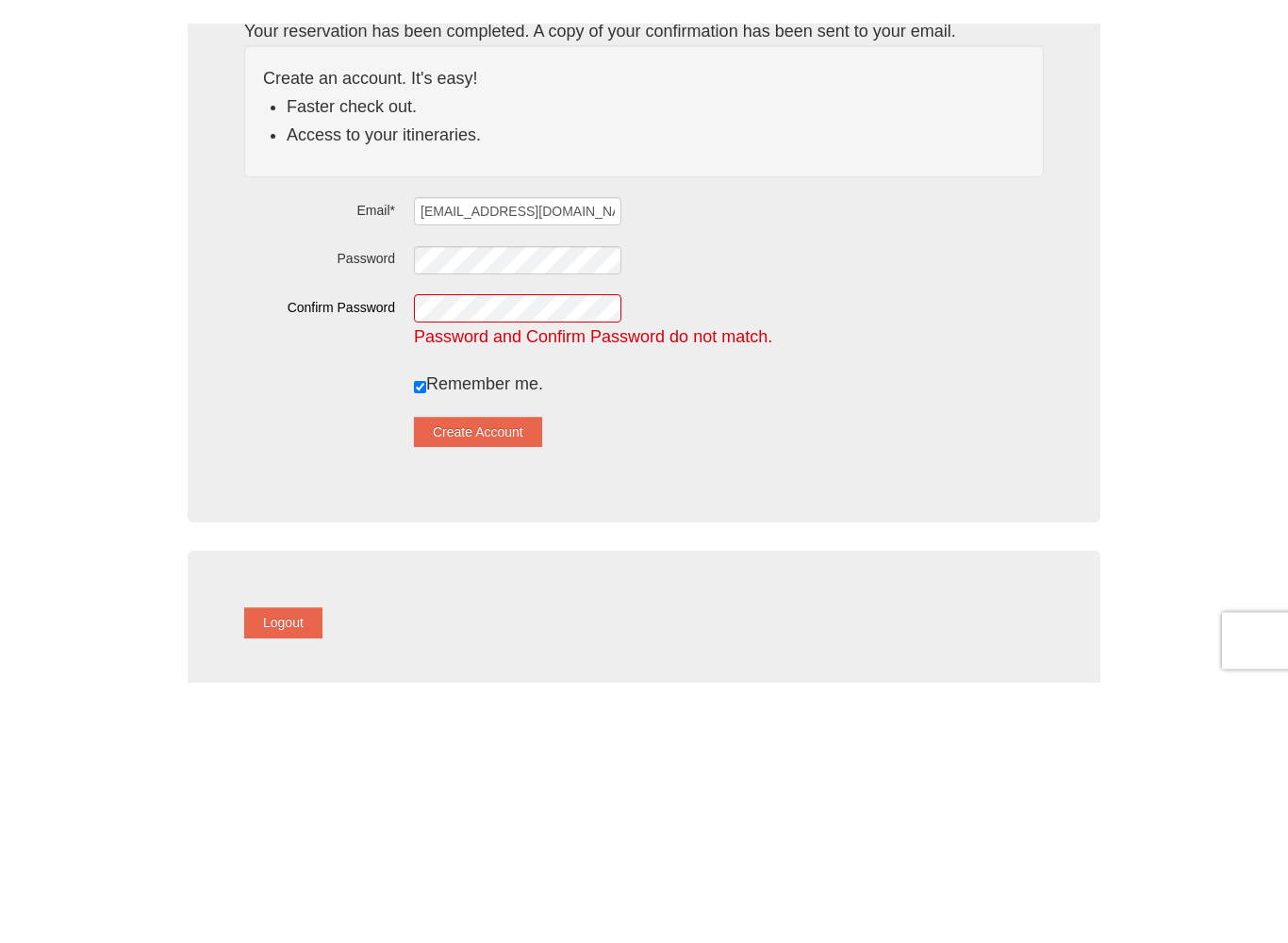 scroll, scrollTop: 238, scrollLeft: 0, axis: vertical 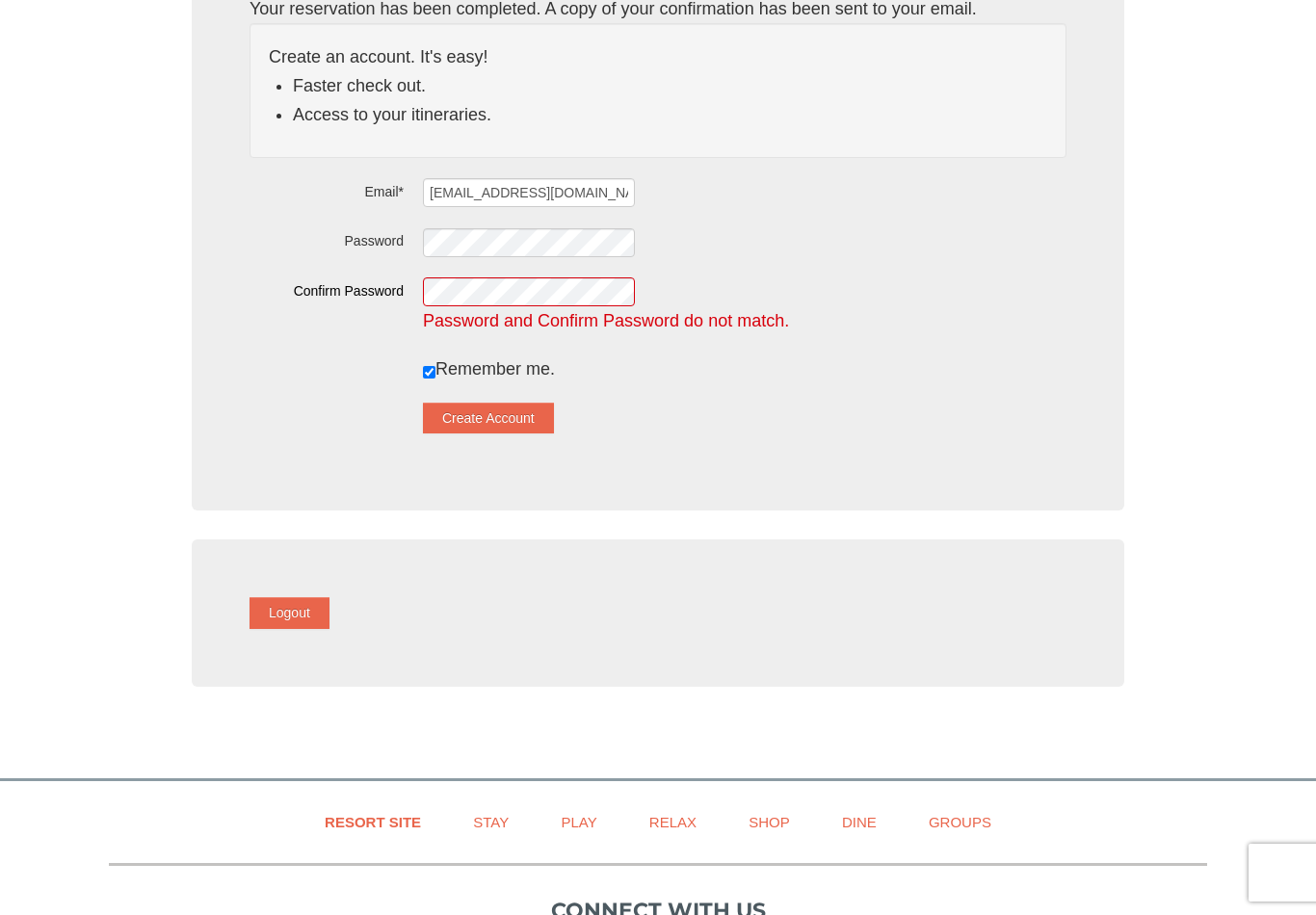 click on "Create Account" at bounding box center [488, 418] 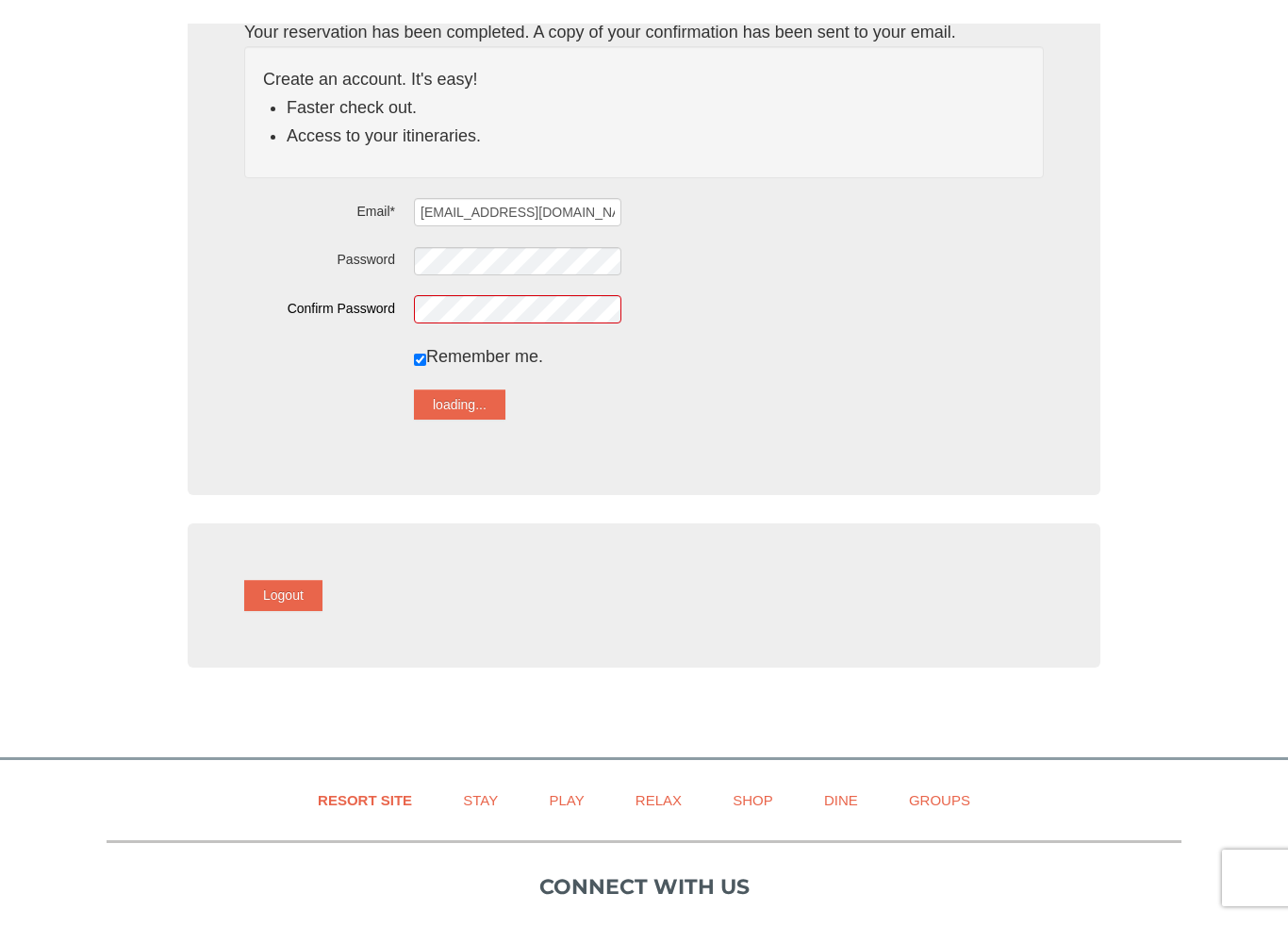 scroll, scrollTop: 238, scrollLeft: 0, axis: vertical 